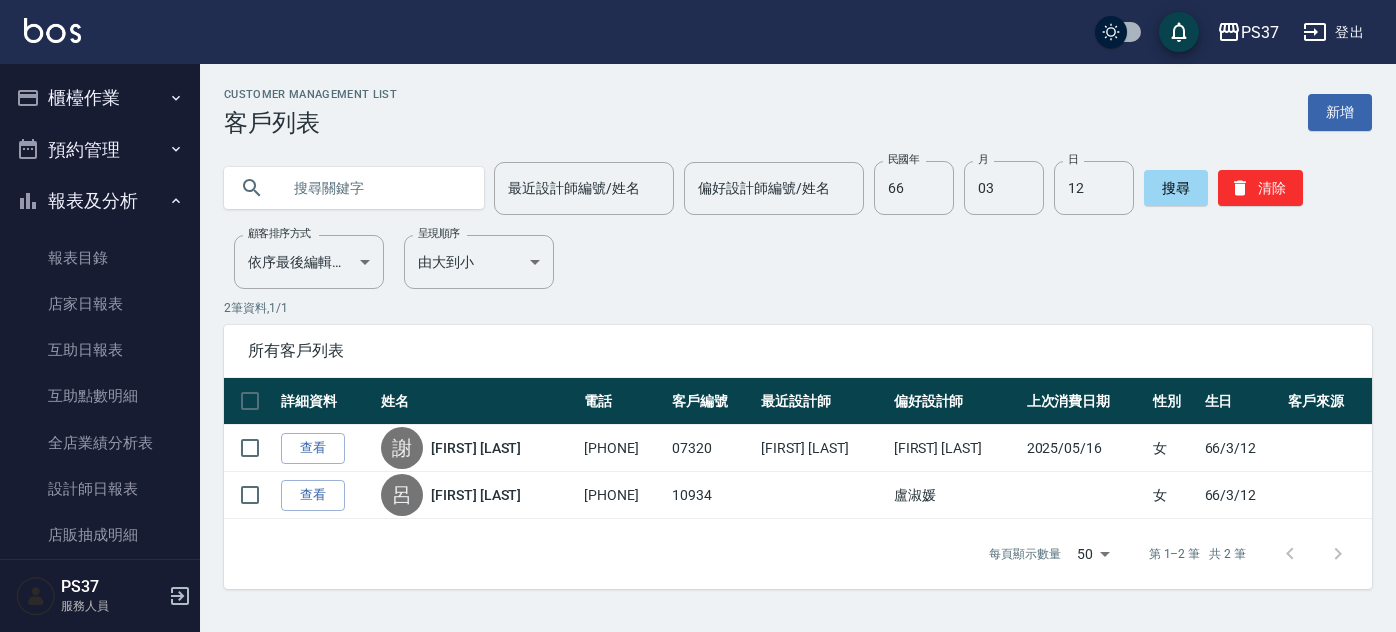 scroll, scrollTop: 0, scrollLeft: 0, axis: both 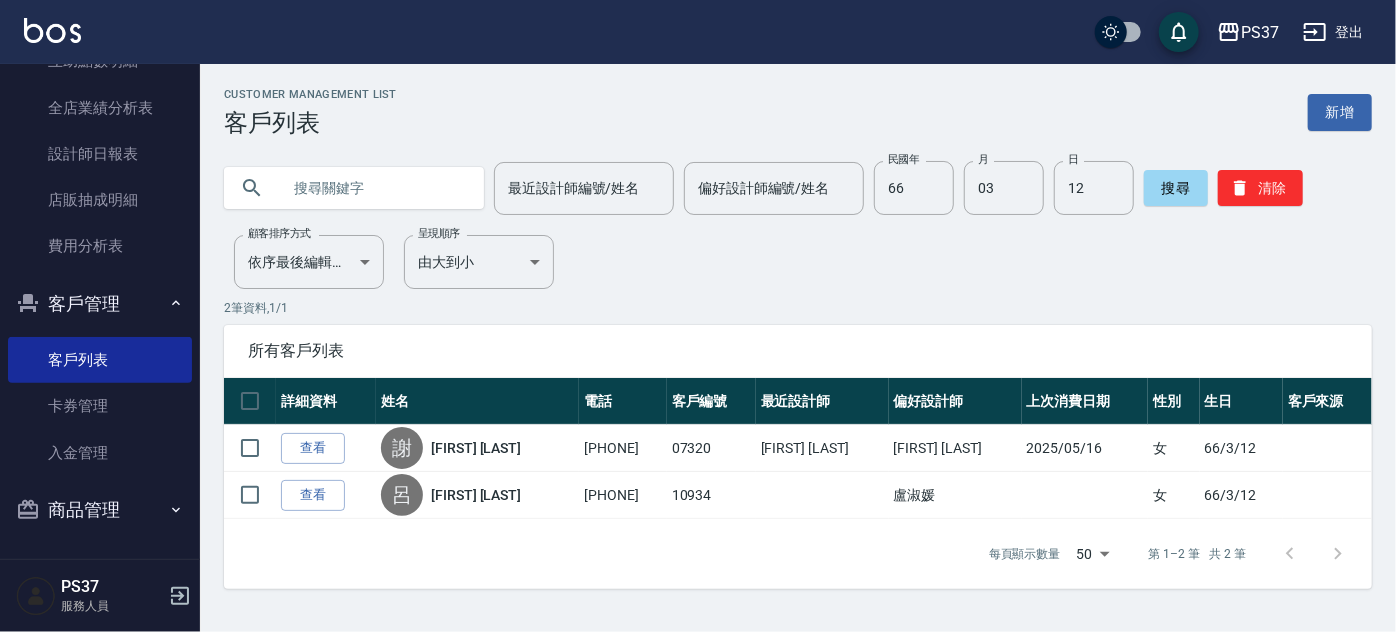 click on "Customer Management List 客戶列表 新增 最近設計師編號/姓名 最近設計師編號/姓名 偏好設計師編號/姓名 偏好設計師編號/姓名 民國年 66 民國年 月 03 月 日 12 日 搜尋 清除 顧客排序方式 依序最後編輯時間 UPDATEDAT 顧客排序方式 呈現順序 由大到小 DESC 呈現順序 2  筆資料,  1 / 1 所有客戶列表 詳細資料 姓名 電話 客戶編號 最近設計師 偏好設計師 上次消費日期 性別 生日 客戶來源 查看 [LAST] [LAST] [PHONE] [ID] [DESIGNER] [DESIGNER] [DATE] [GENDER] [BIRTHDATE] 查看 [LAST] [LAST] [PHONE] [ID] [DESIGNER] [DESIGNER] [DATE] [GENDER] [BIRTHDATE] 每頁顯示數量 50 50 第 1–2 筆   共 2 筆 0  selected 刪除客人" at bounding box center [798, 338] 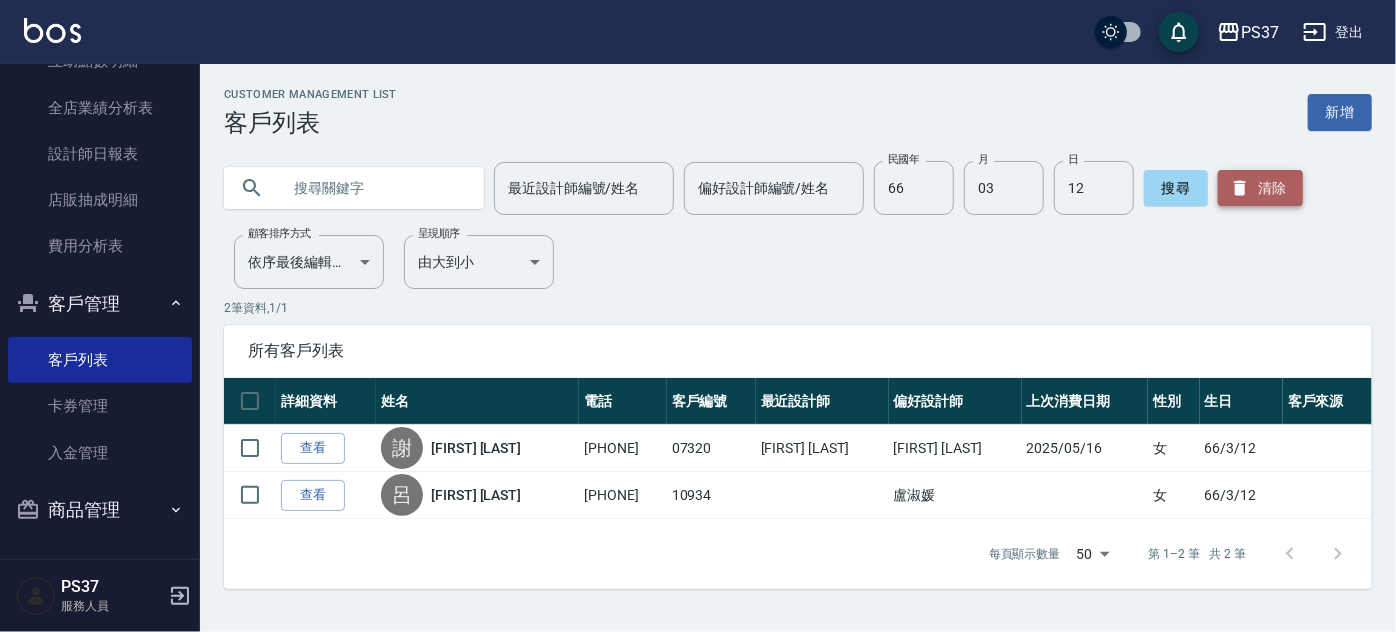 click on "清除" at bounding box center [1260, 188] 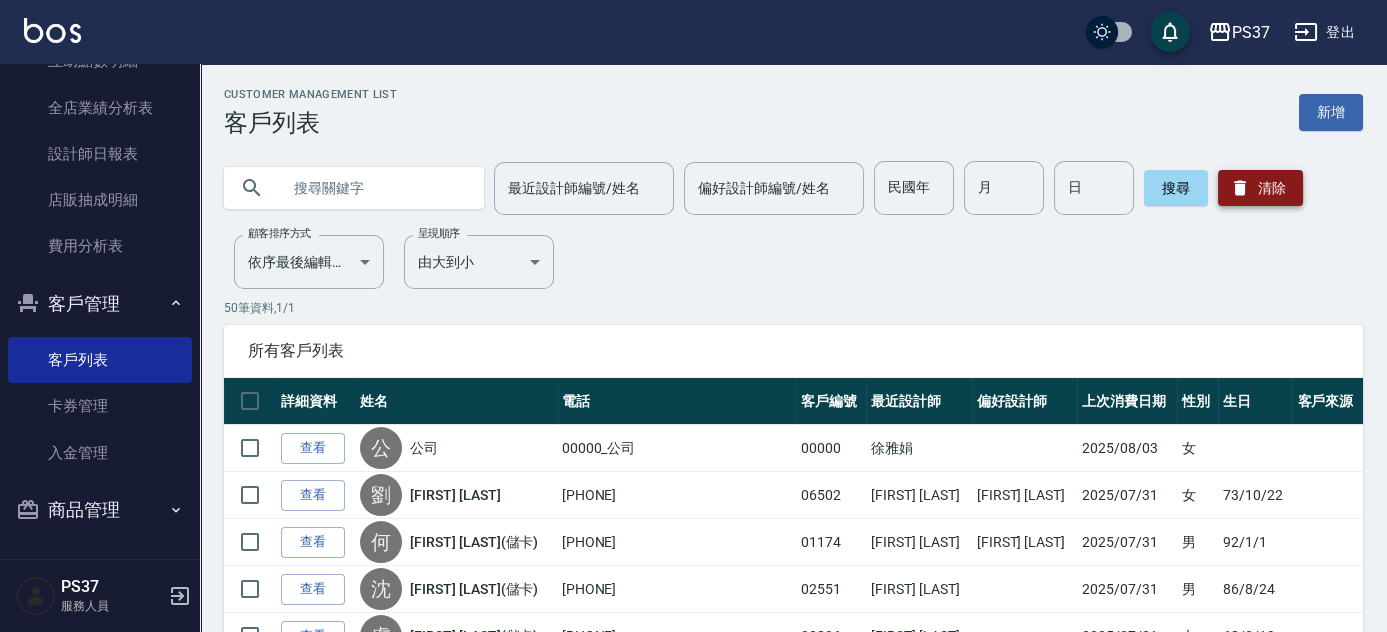 type 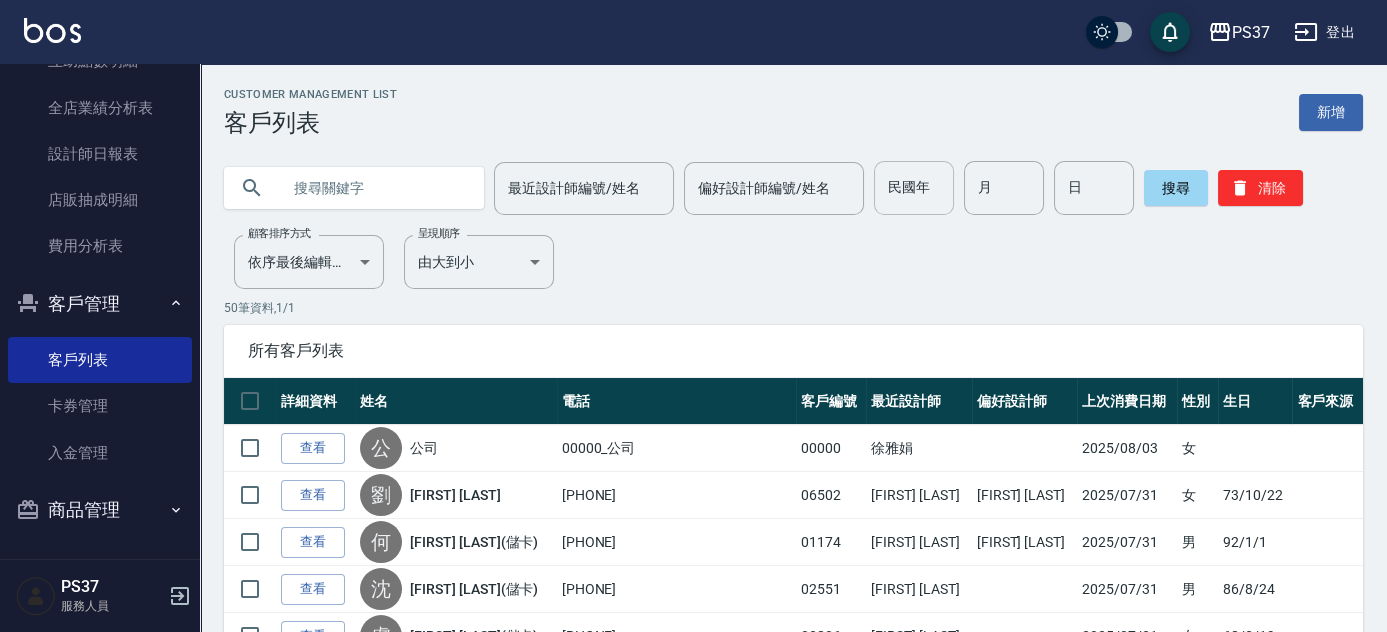 click on "民國年" at bounding box center [914, 188] 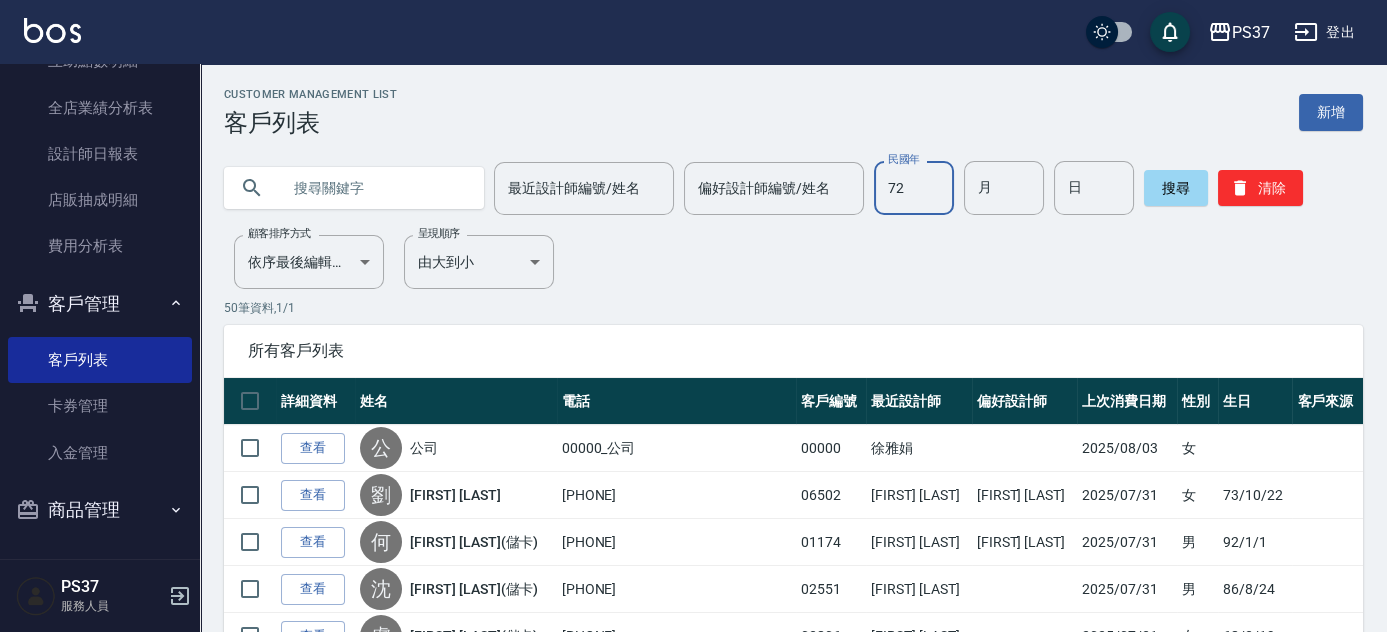 type on "72" 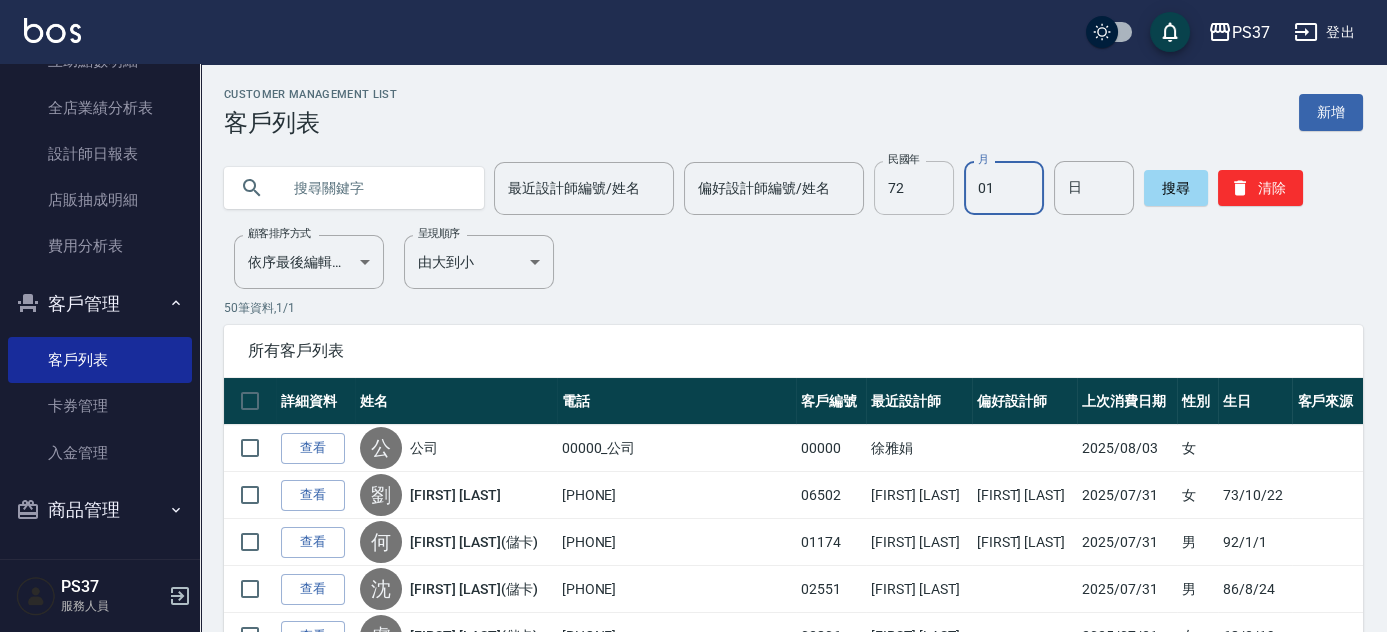 type on "01" 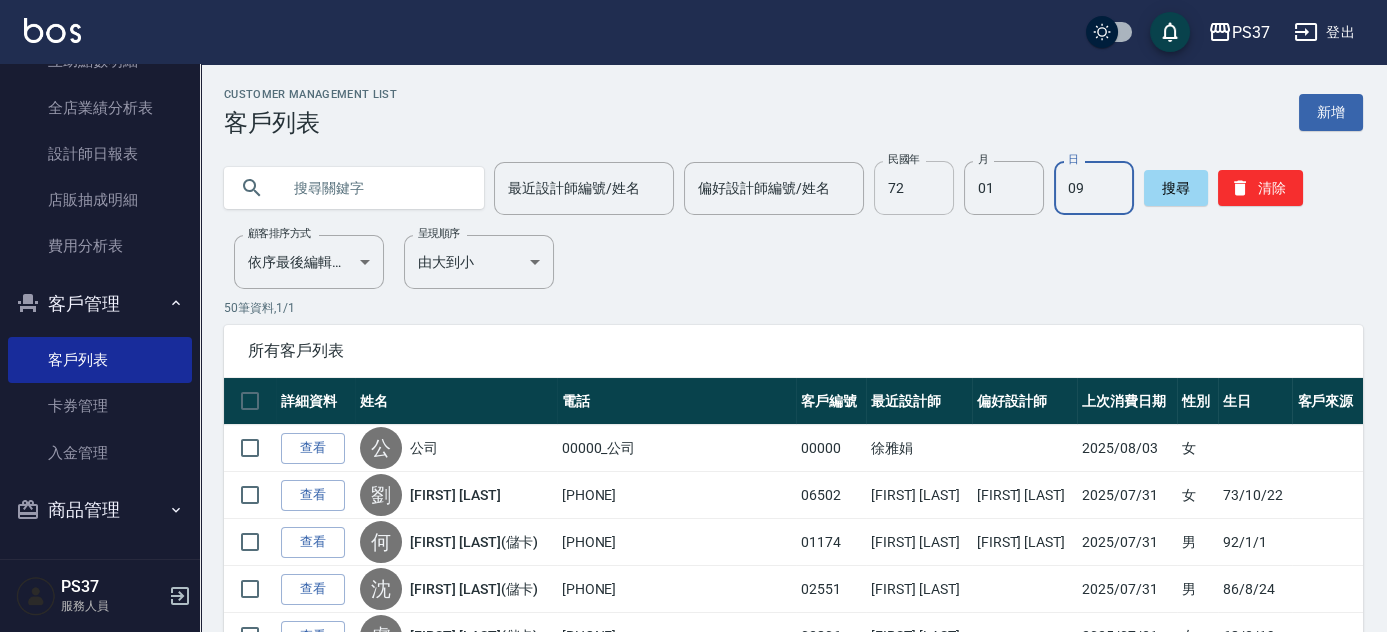 type on "09" 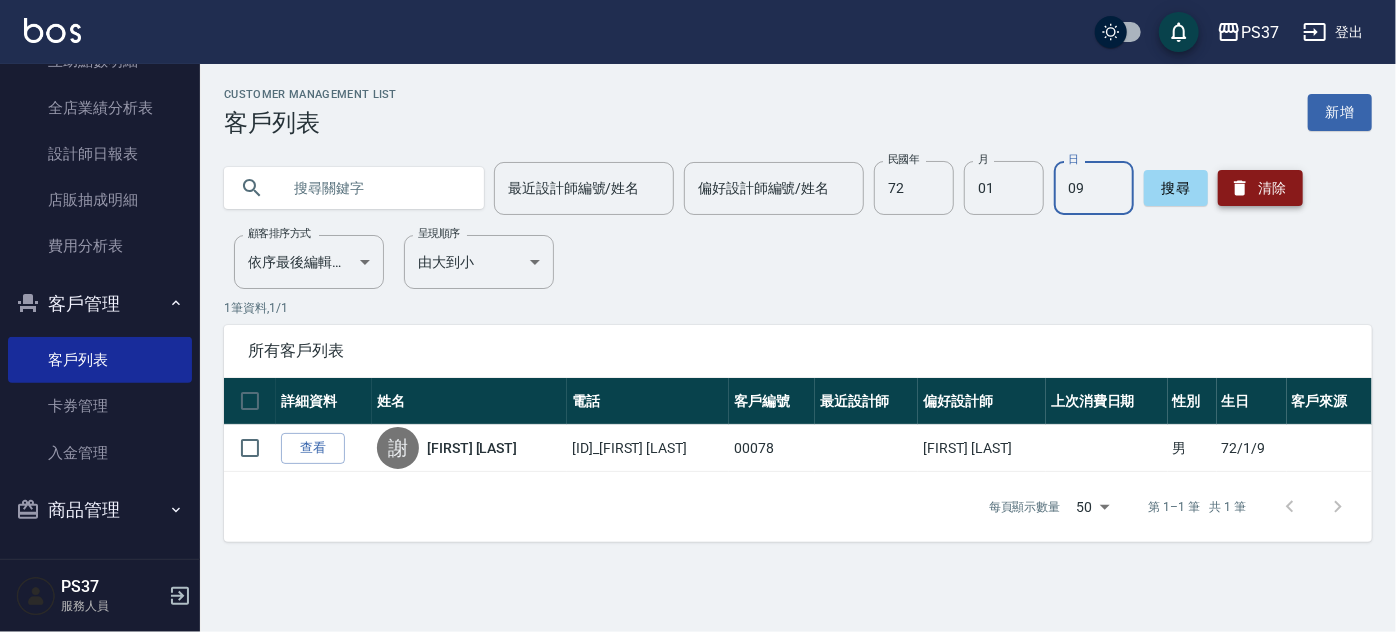 click on "清除" at bounding box center (1260, 188) 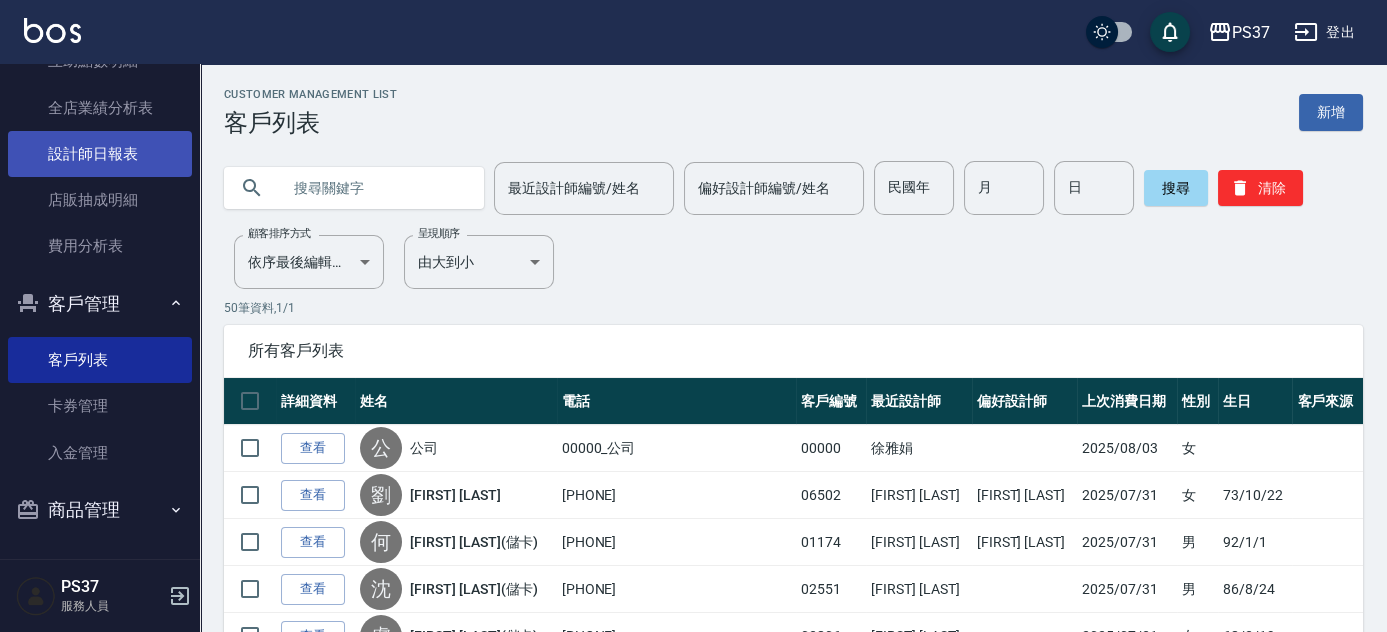 scroll, scrollTop: 0, scrollLeft: 0, axis: both 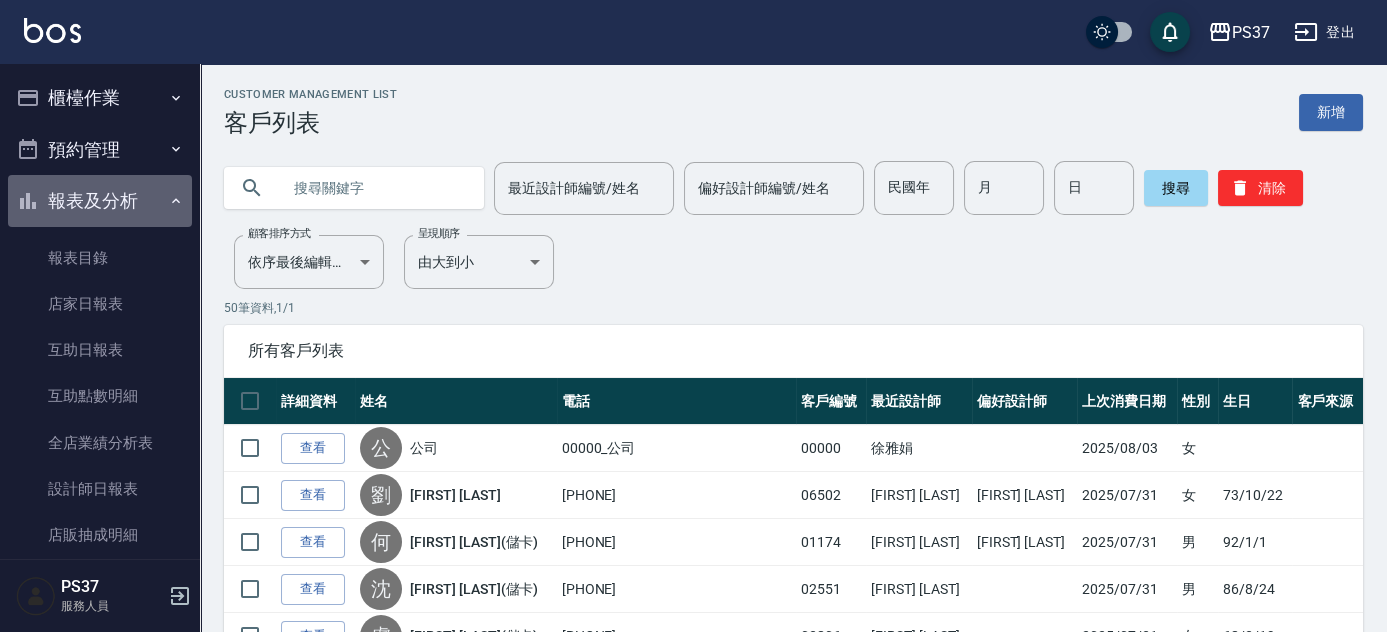 click on "報表及分析" at bounding box center [100, 201] 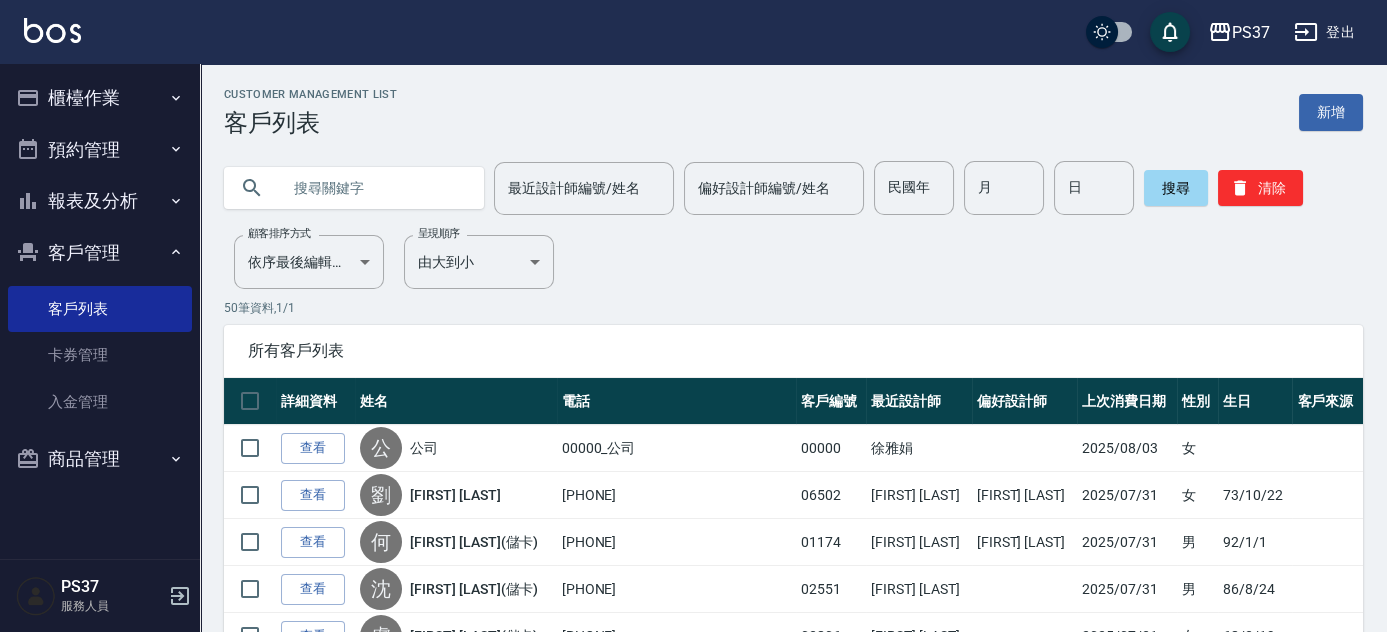 click on "報表及分析" at bounding box center [100, 201] 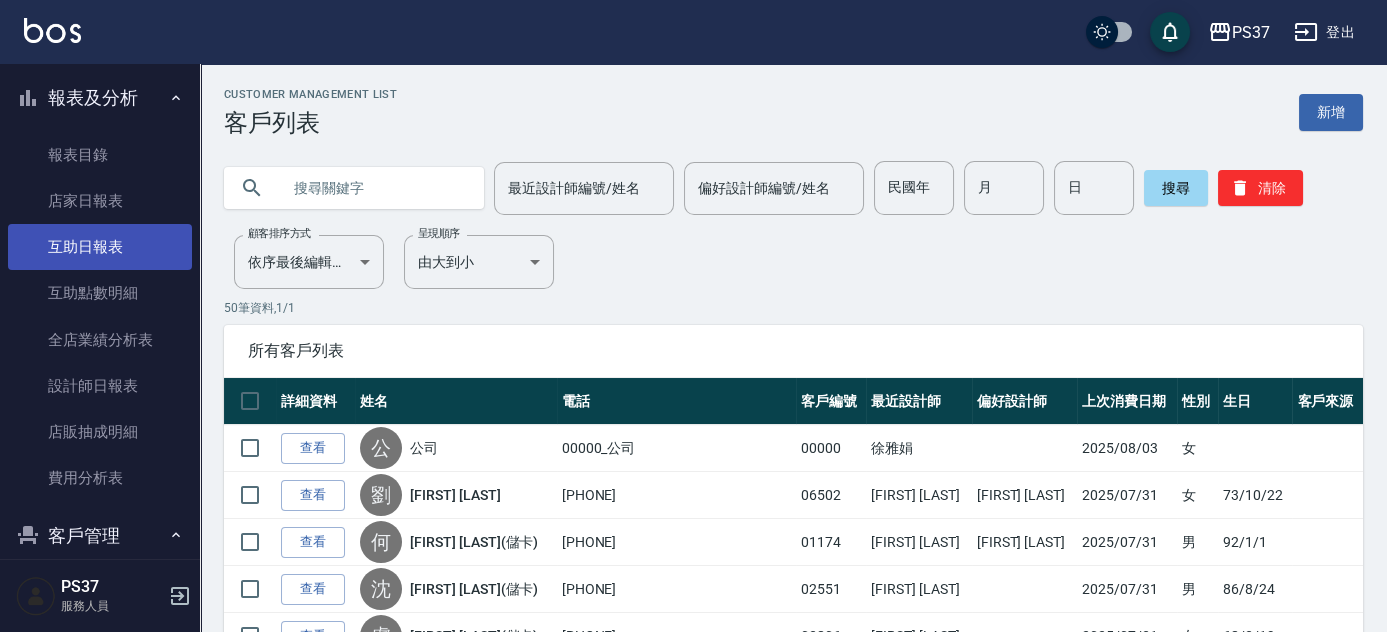scroll, scrollTop: 181, scrollLeft: 0, axis: vertical 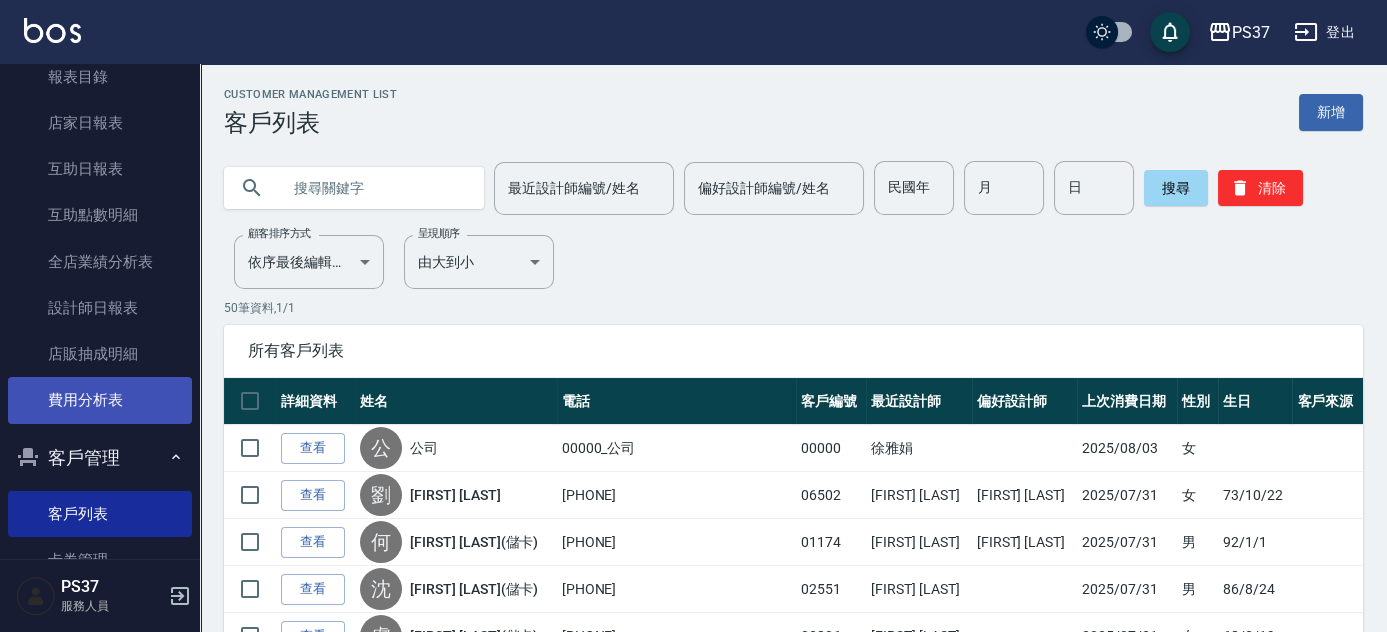 click on "費用分析表" at bounding box center [100, 400] 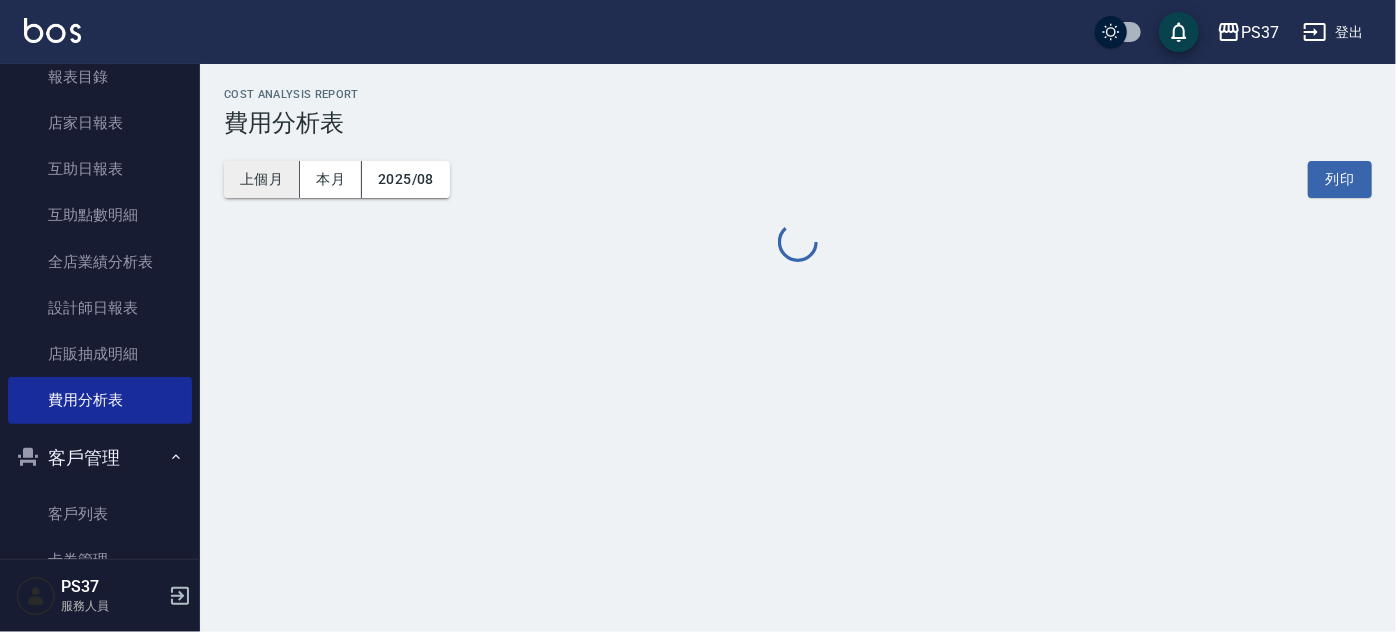 click on "上個月" at bounding box center [262, 179] 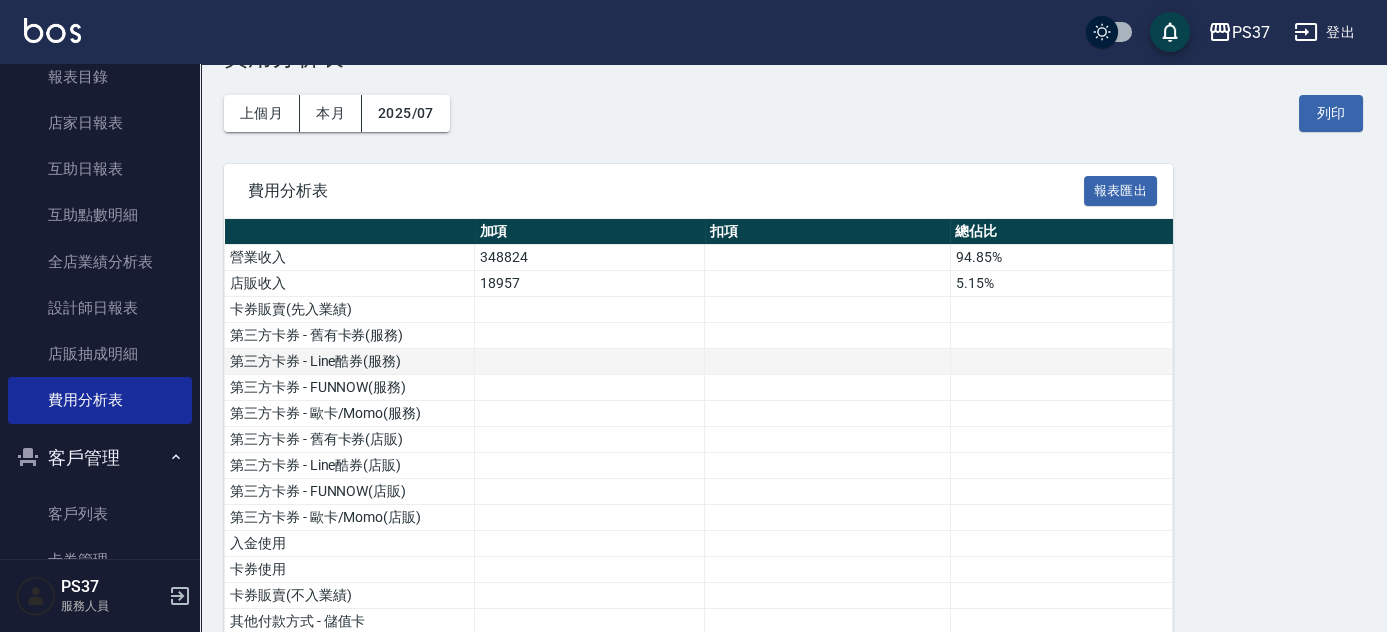 scroll, scrollTop: 0, scrollLeft: 0, axis: both 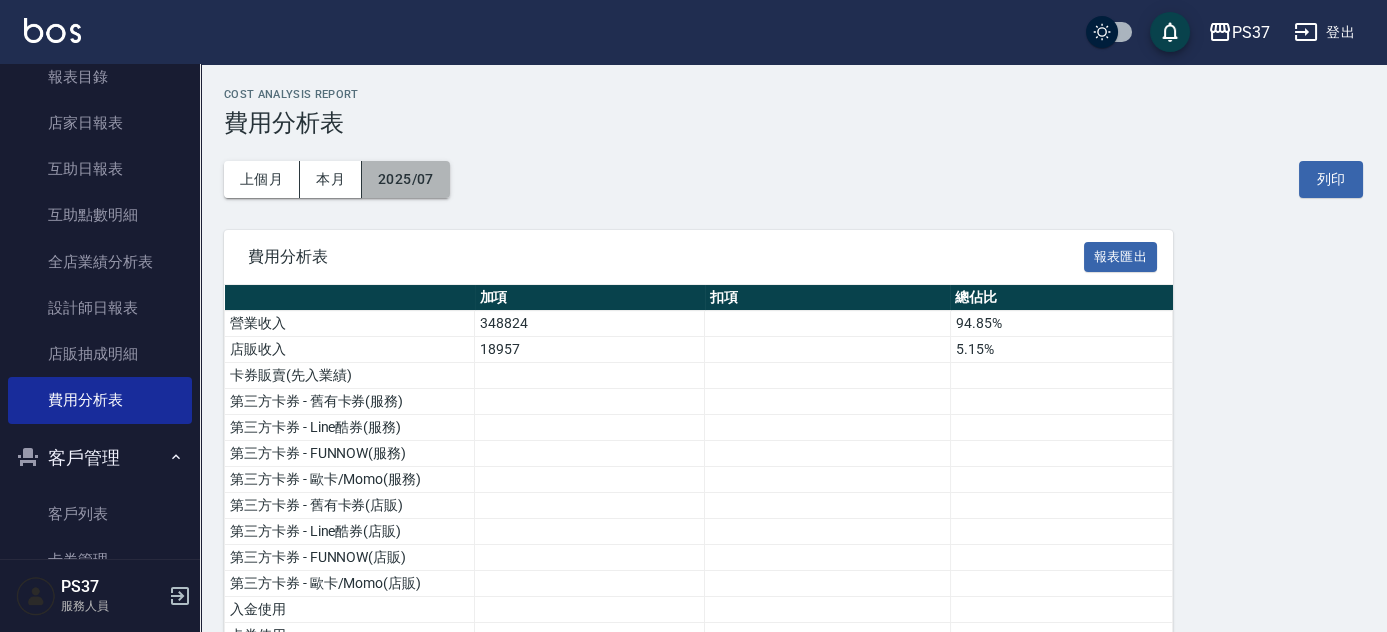 click on "2025/07" at bounding box center [406, 179] 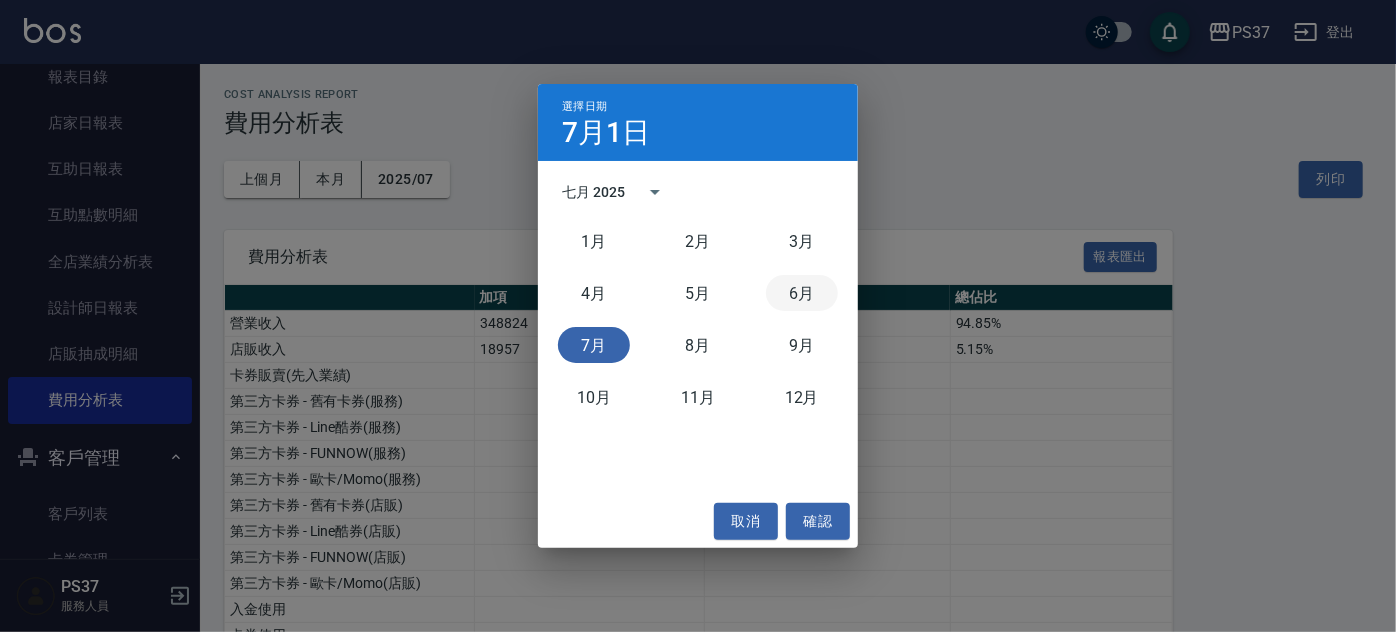 click on "6月" at bounding box center [802, 293] 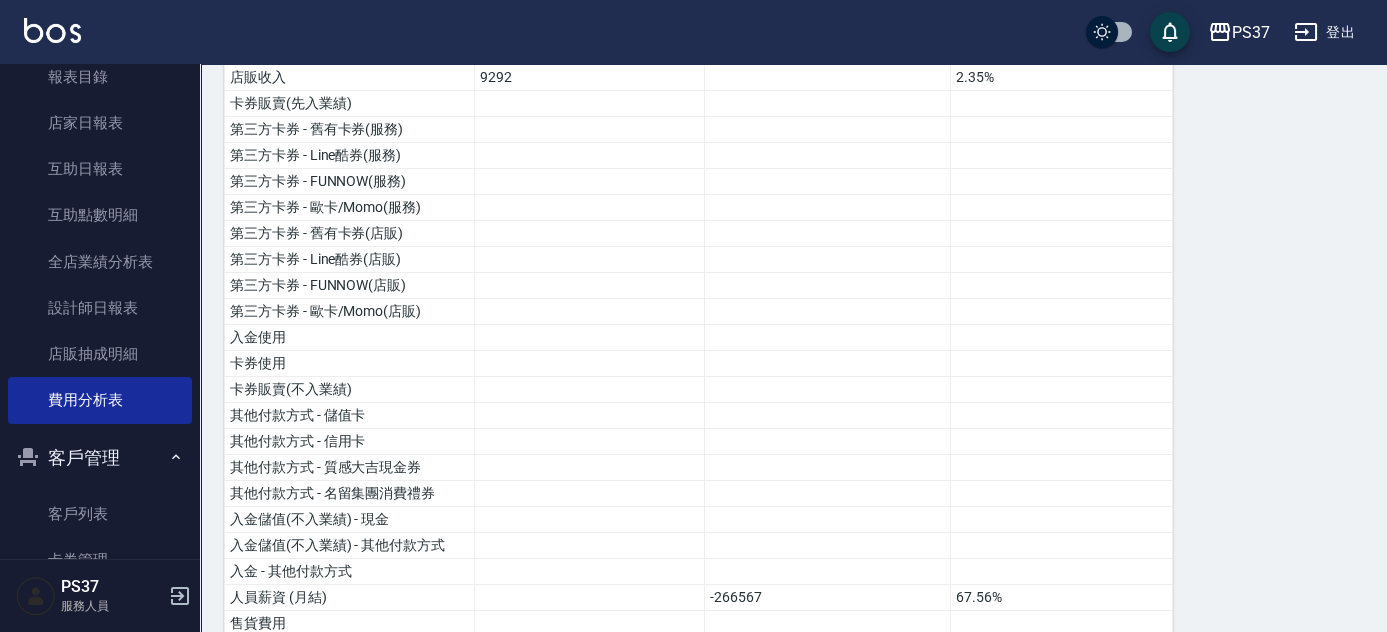 scroll, scrollTop: 0, scrollLeft: 0, axis: both 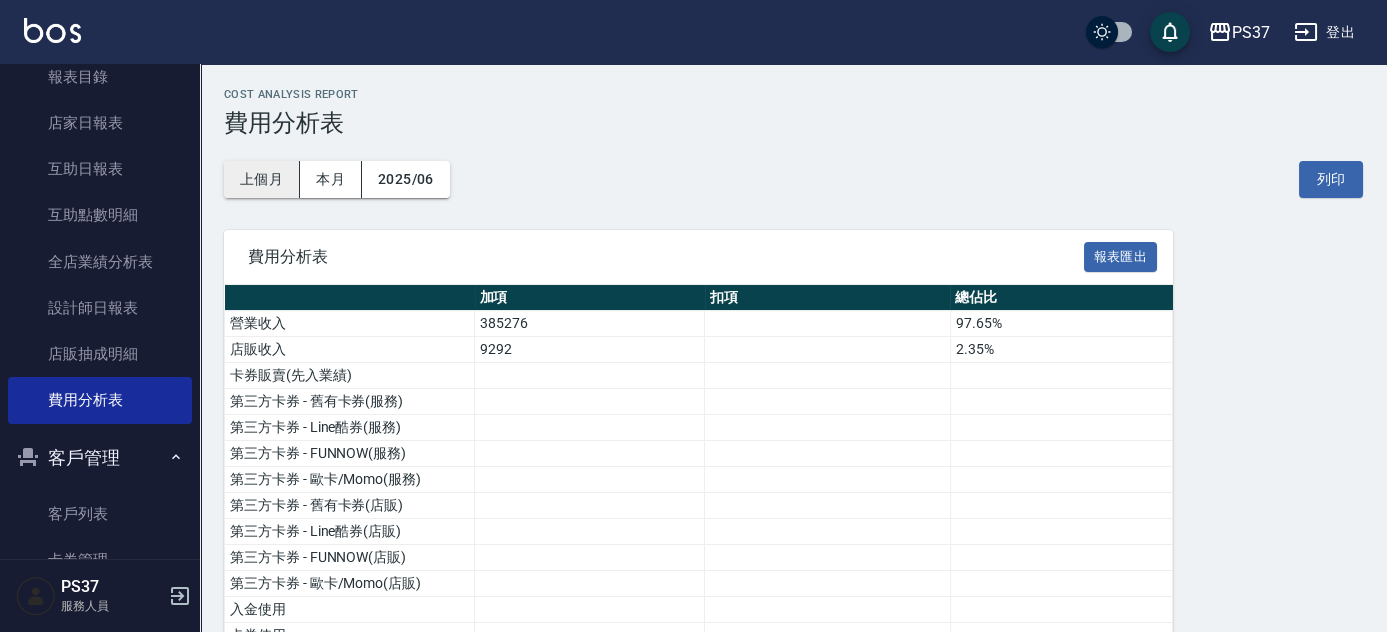click on "上個月" at bounding box center [262, 179] 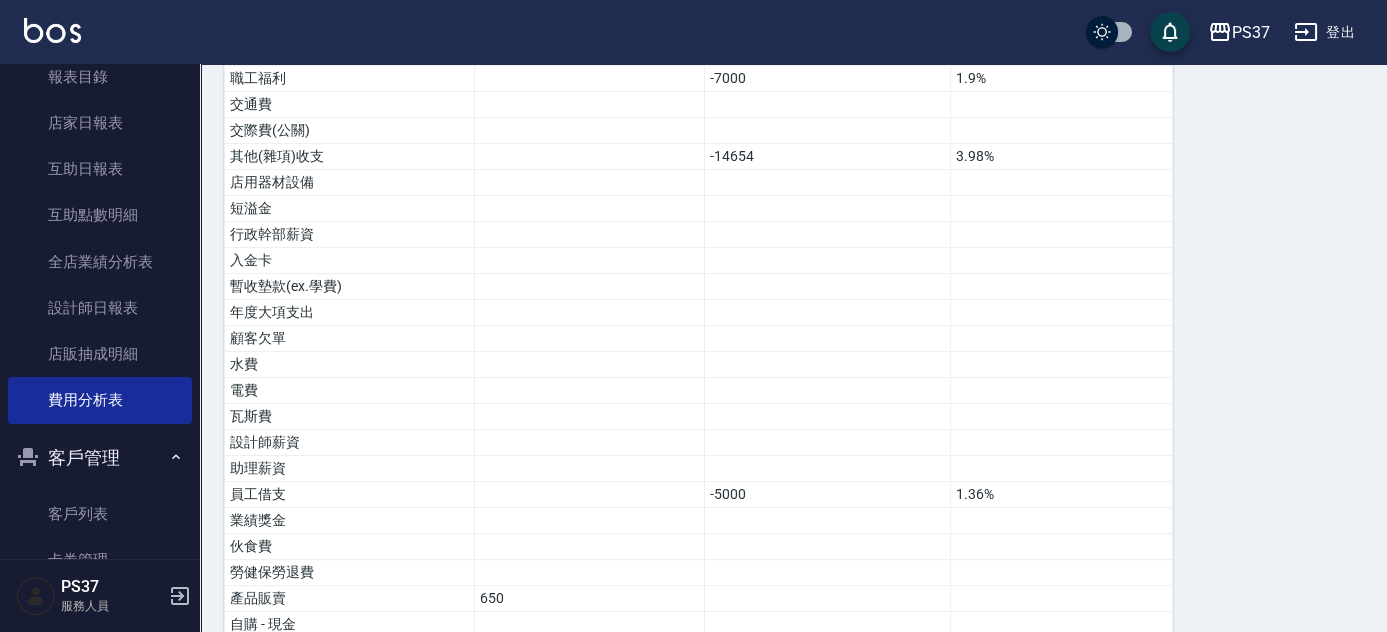scroll, scrollTop: 1270, scrollLeft: 0, axis: vertical 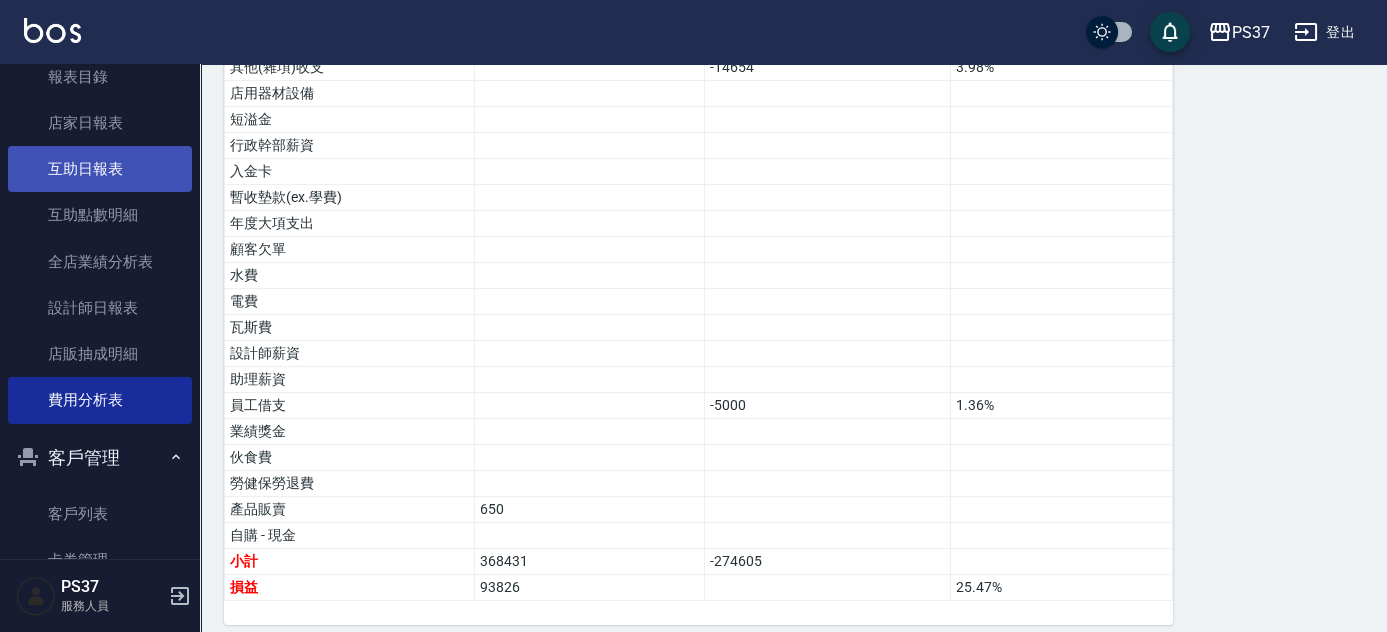 click on "互助日報表" at bounding box center [100, 169] 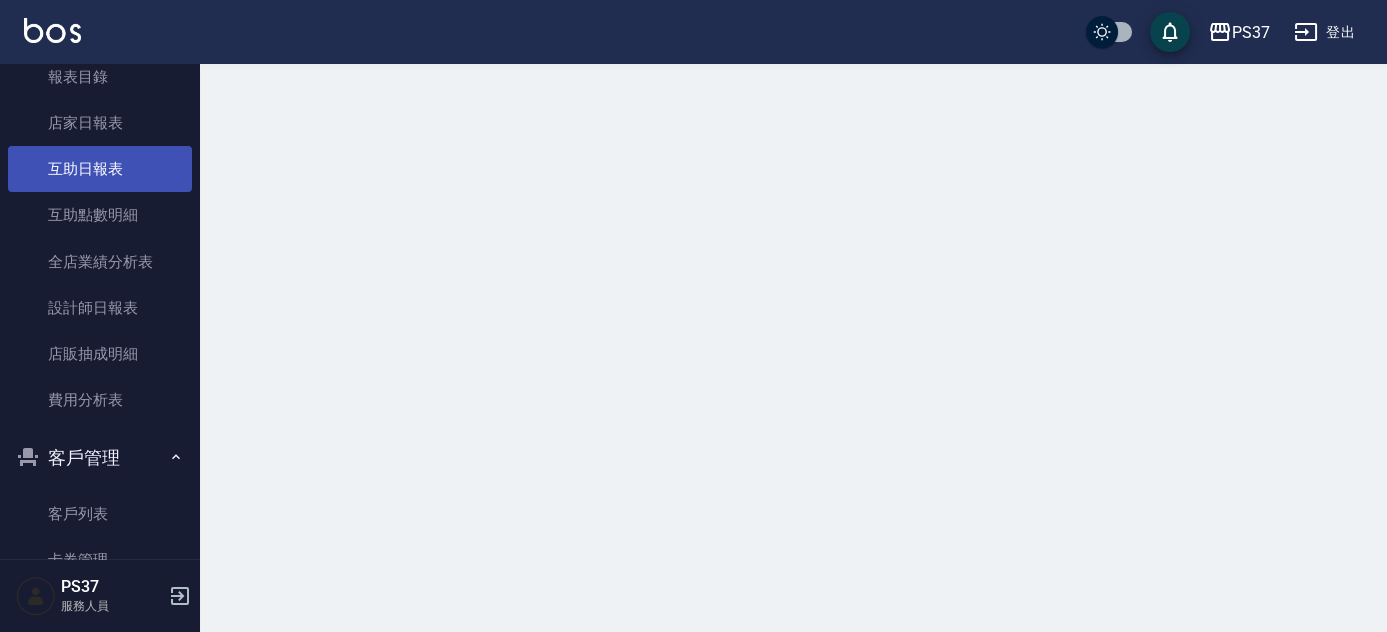 scroll, scrollTop: 0, scrollLeft: 0, axis: both 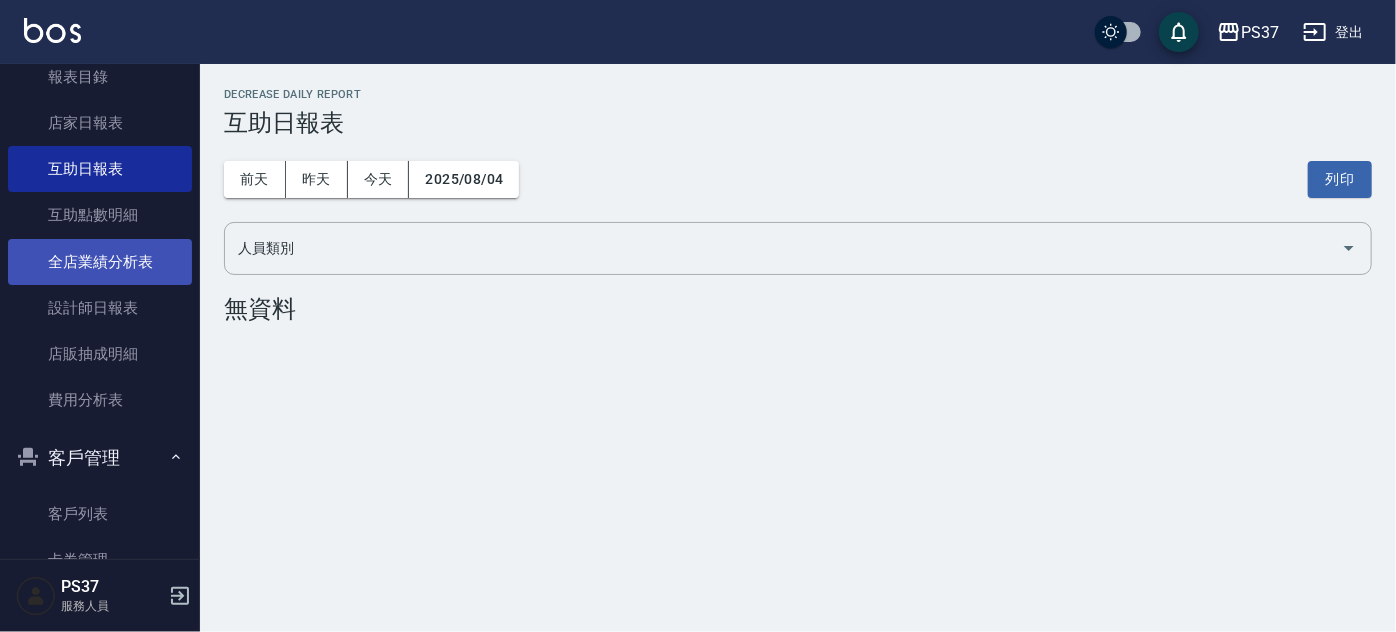 click on "全店業績分析表" at bounding box center (100, 262) 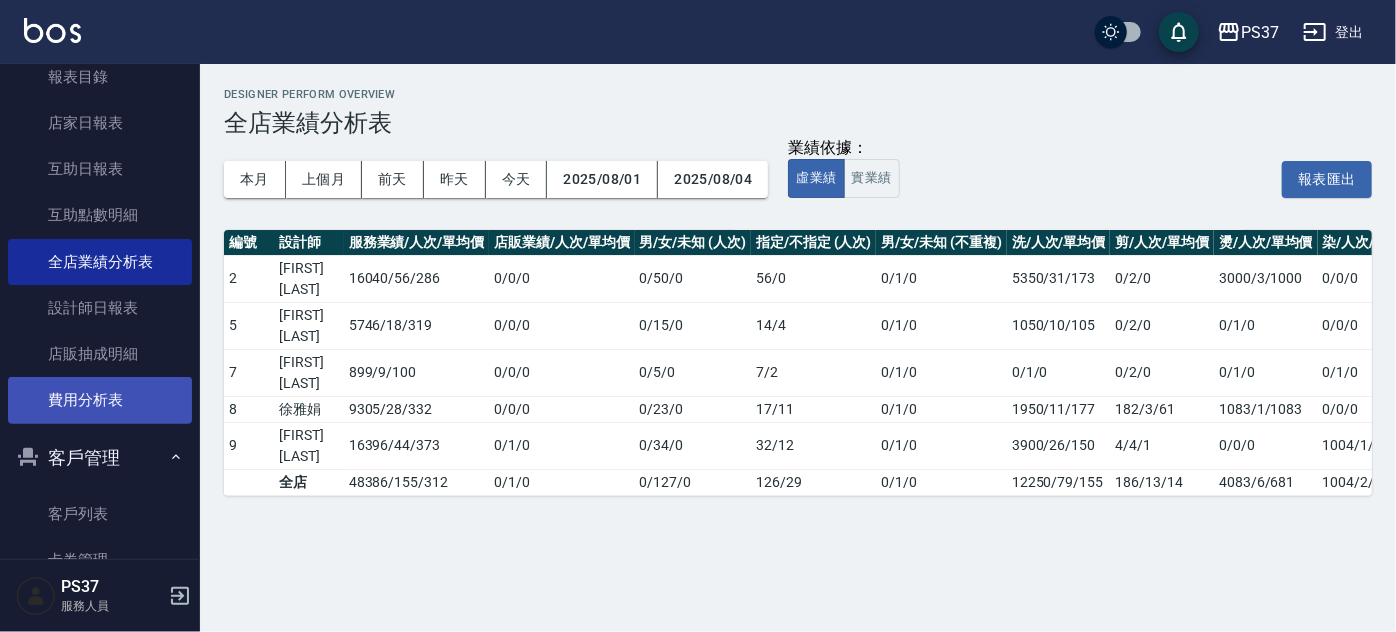 click on "費用分析表" at bounding box center (100, 400) 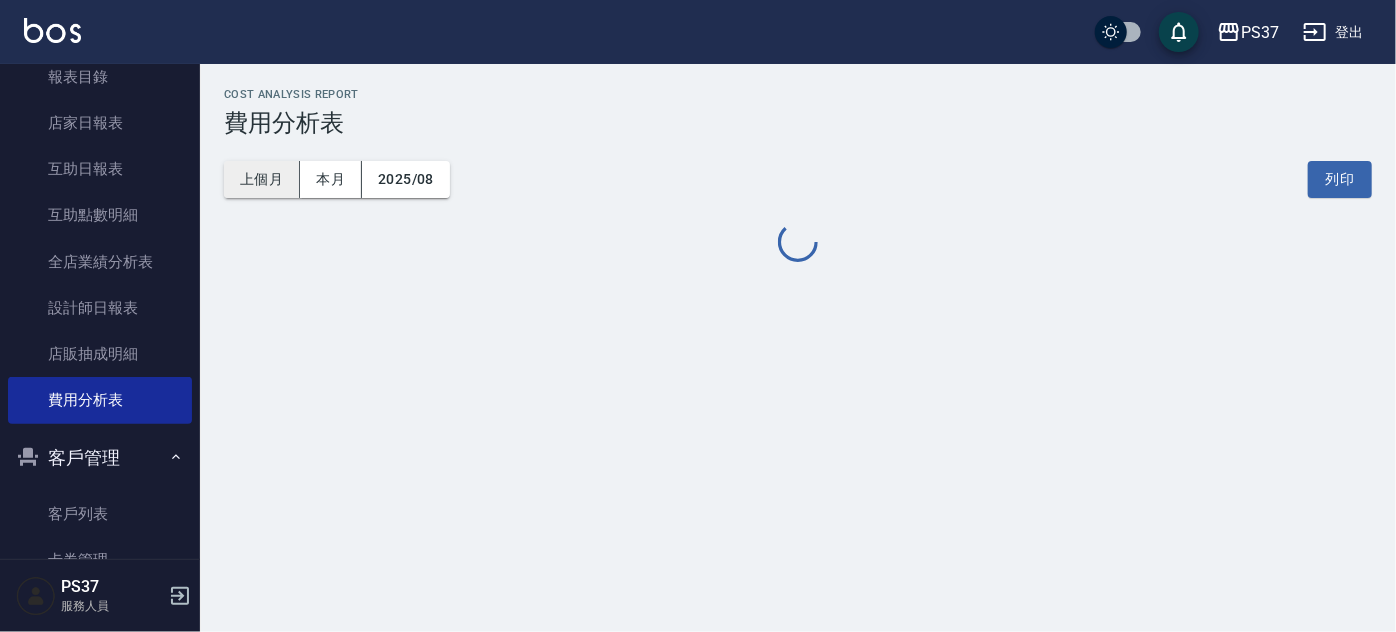 click on "上個月" at bounding box center (262, 179) 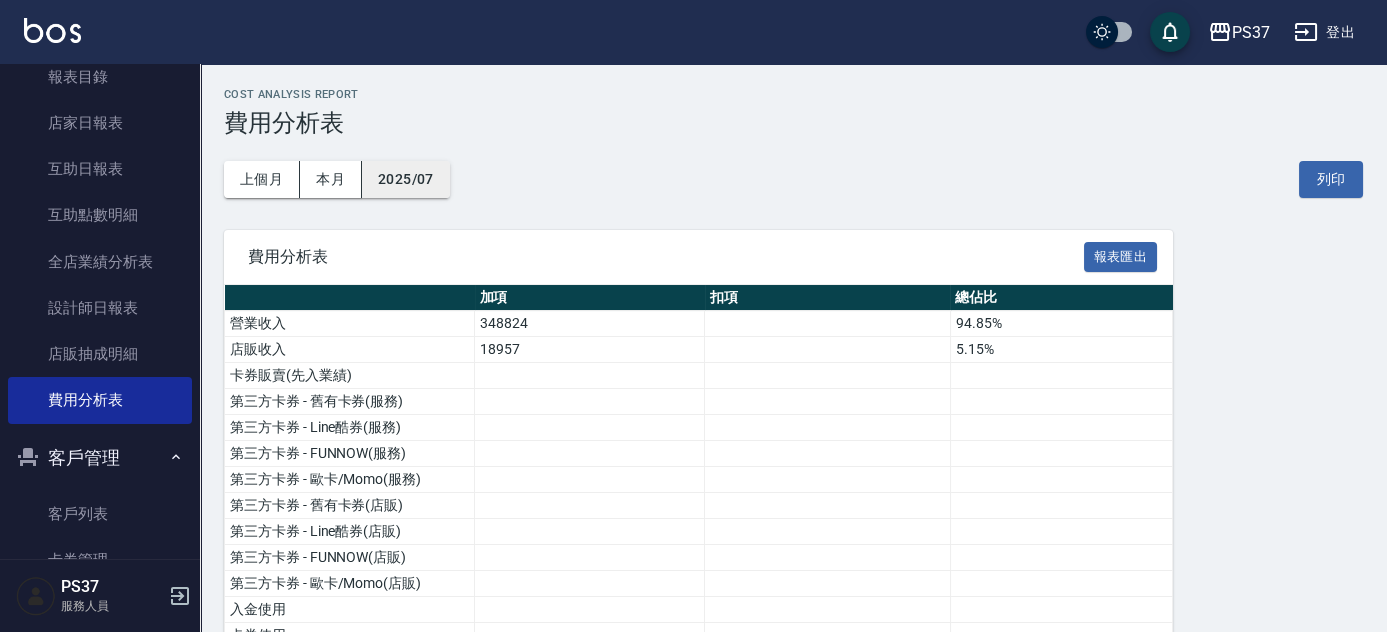 click on "2025/07" at bounding box center [406, 179] 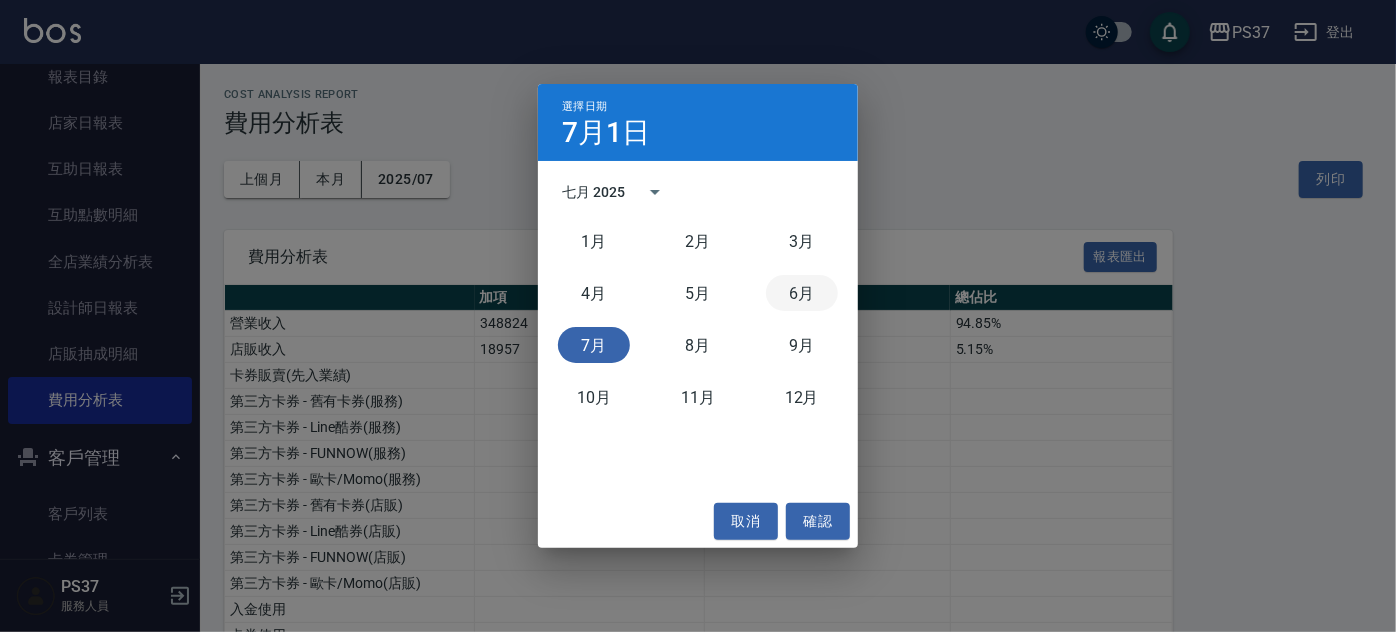click on "6月" at bounding box center [802, 293] 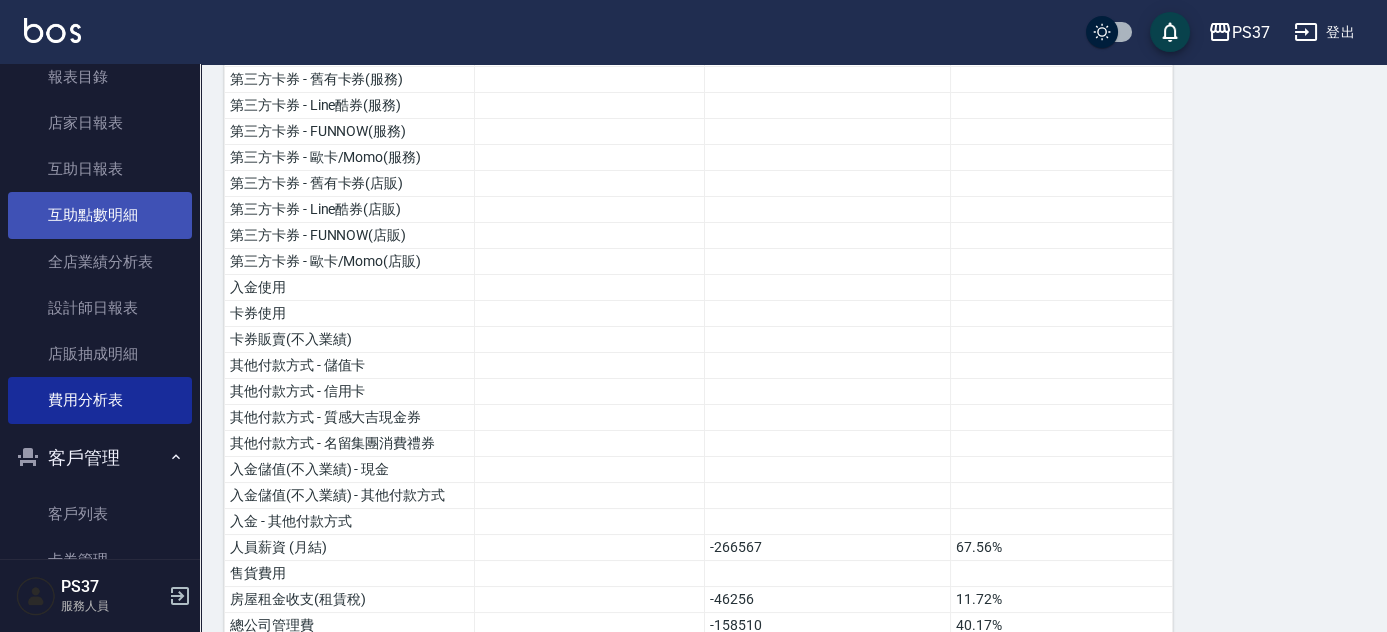 scroll, scrollTop: 272, scrollLeft: 0, axis: vertical 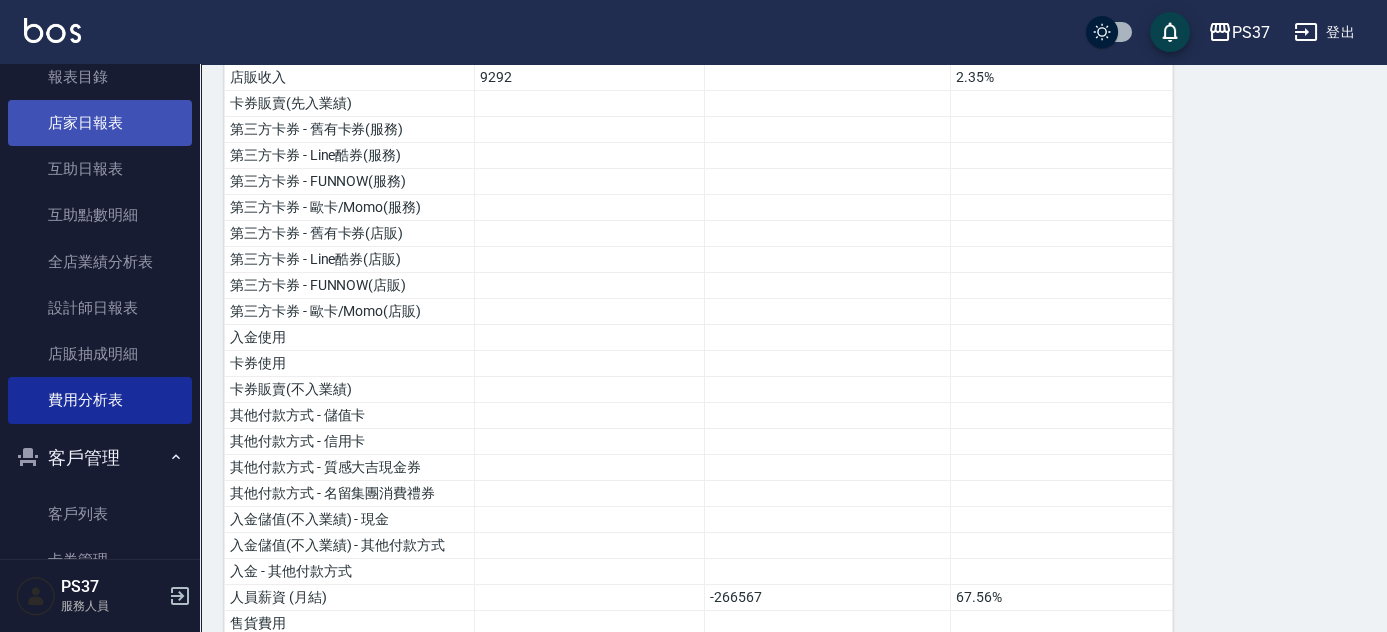 click on "店家日報表" at bounding box center [100, 123] 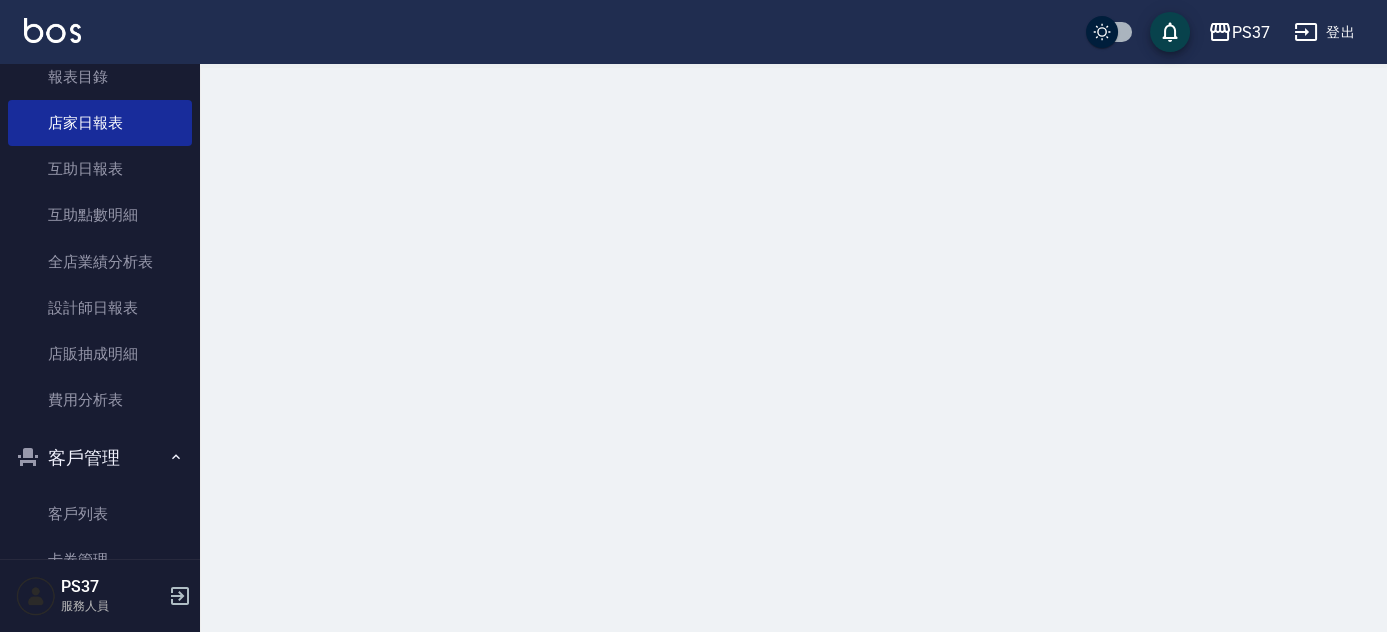scroll, scrollTop: 0, scrollLeft: 0, axis: both 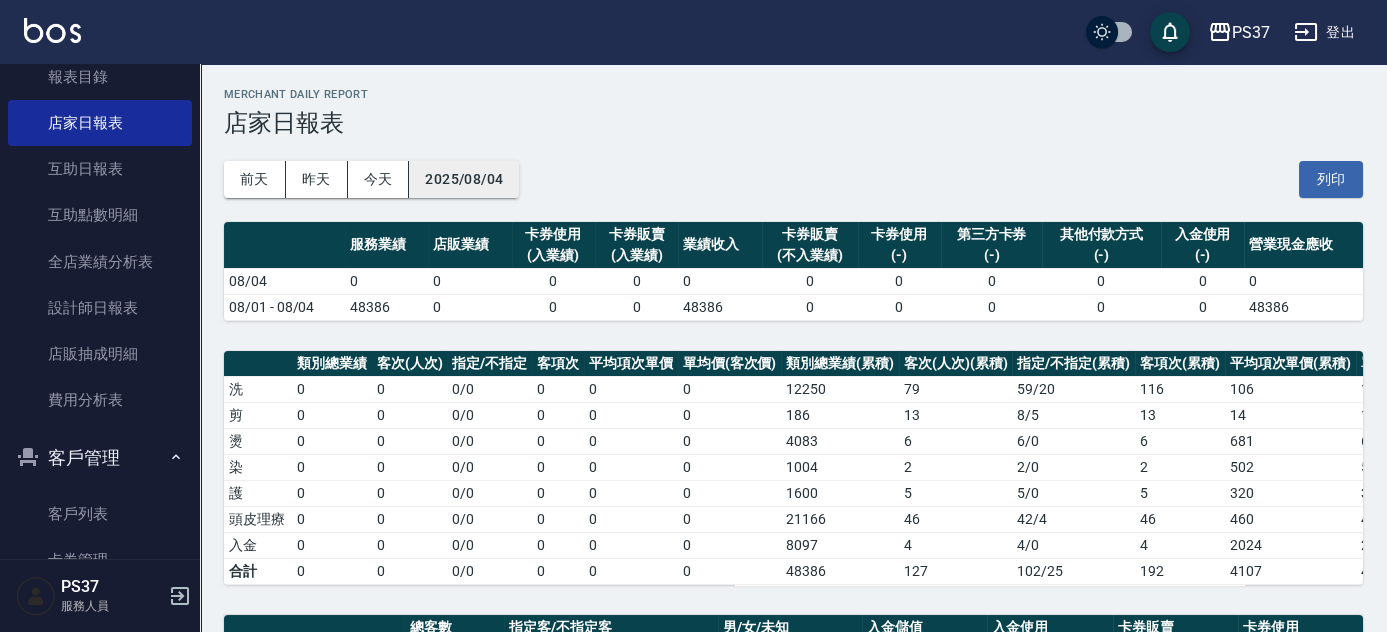 click on "2025/08/04" at bounding box center (464, 179) 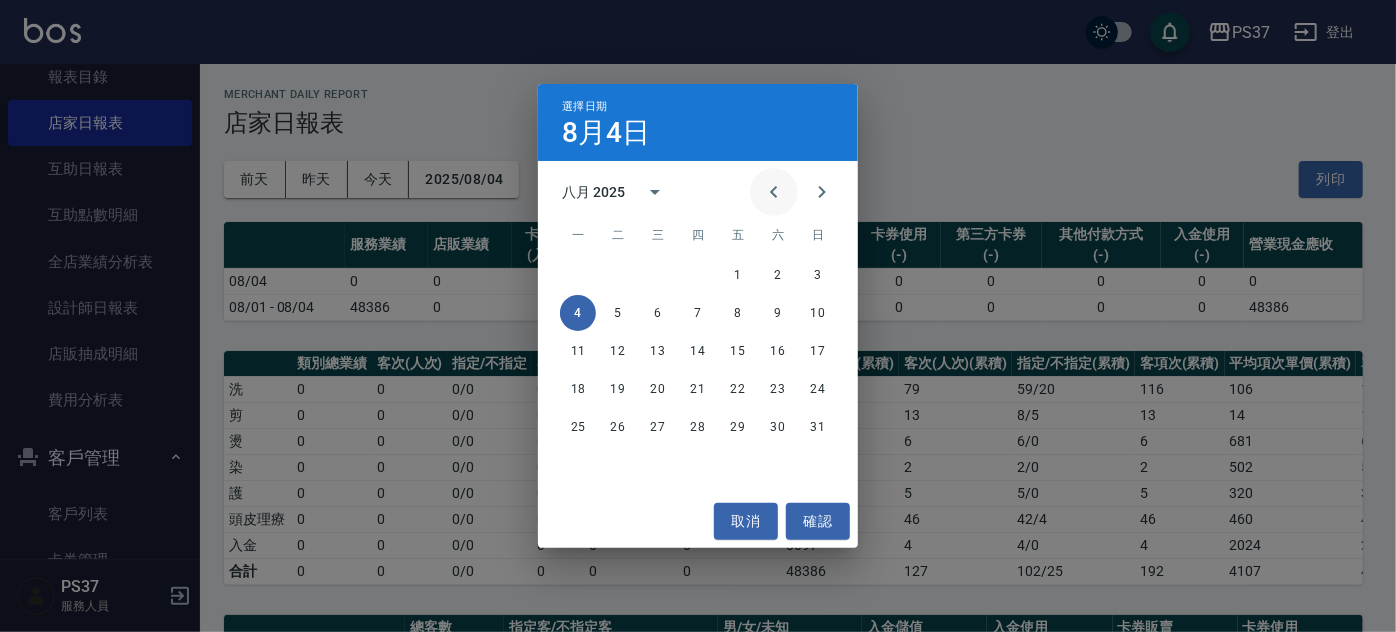 click 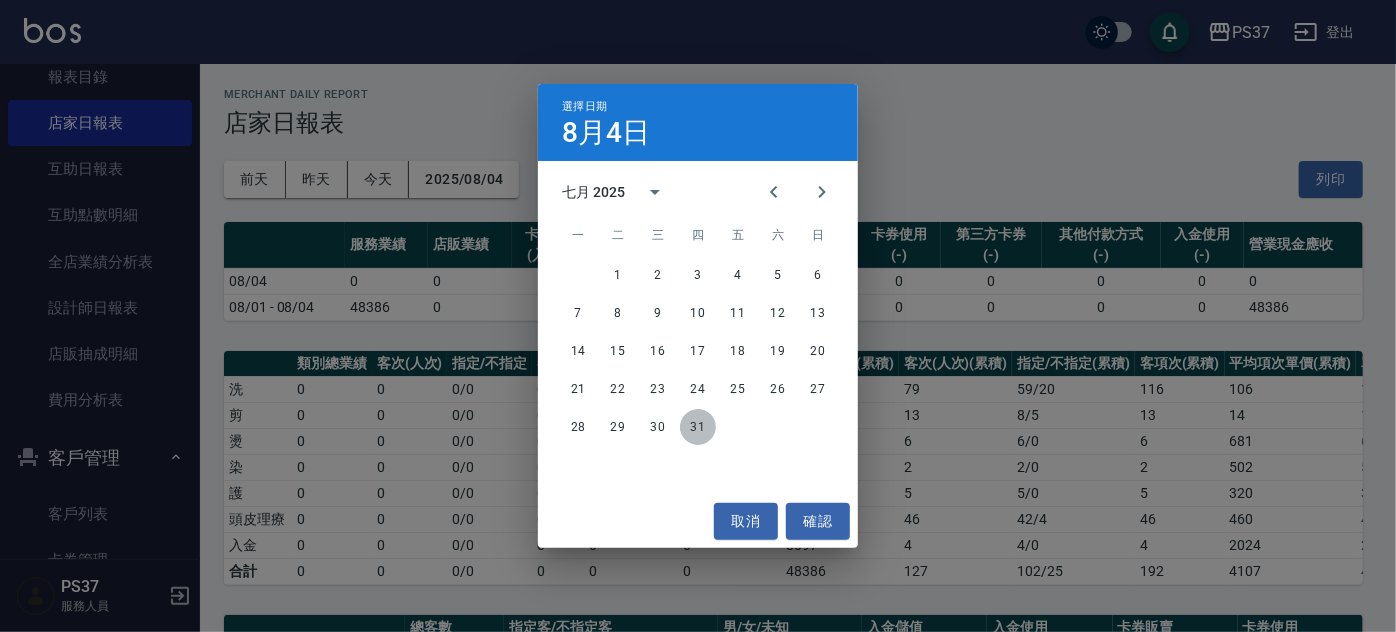 click on "31" at bounding box center (698, 427) 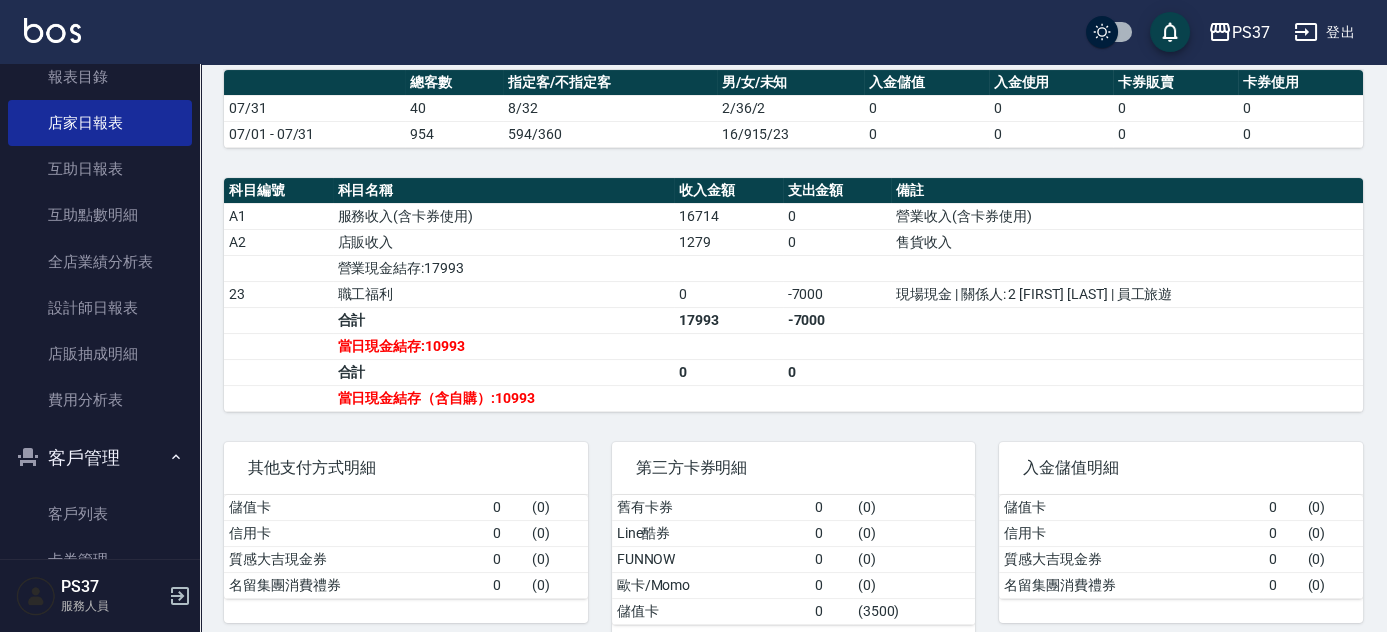 scroll, scrollTop: 272, scrollLeft: 0, axis: vertical 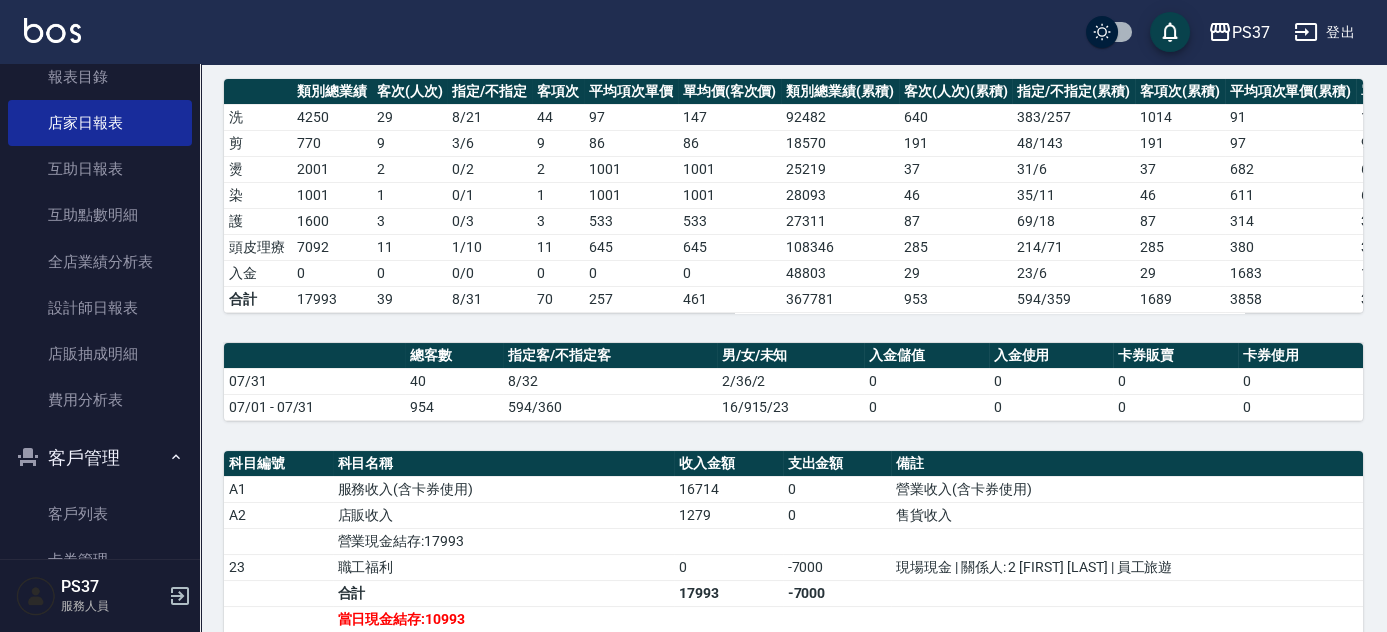 click on "PS37   2025-07-31   店家日報表 列印時間： 2025-08-04-14:51 Merchant Daily Report 店家日報表 前天 昨天 今天 2025/07/31 列印 服務業績 店販業績 卡券使用 (入業績) 卡券販賣 (入業績) 業績收入 卡券販賣 (不入業績) 卡券使用 (-) 第三方卡券 (-) 其他付款方式 (-) 入金使用 (-) 營業現金應收 07/31 16714 1279 0 0 17993 0 0 0 0 0 17993 07/01 - 07/31 348824 18957 0 0 367781 0 0 0 0 0 367781 類別總業績 客次(人次) 指定/不指定 客項次 平均項次單價 單均價(客次價) 類別總業績(累積) 客次(人次)(累積) 指定/不指定(累積) 客項次(累積) 平均項次單價(累積) 單均價(客次價)(累積) 洗 4250 29 8 / 21 44 97 147 92482 640 383 / 257 1014 91 145 剪 770 9 3 / 6 9 86 86 18570 191 48 / 143 191 97 97 燙 2001 2 0 / 2 2 1001 1001 25219 37 31 / 6 37 682 682 染 1001 1 0 / 1 1 1001 1001 28093 46 35 / 11 46 611 611 護 1600 3 0 / 3 3 533 533 27311 87 69 / 18 87 314 314 頭皮理療 7092 11 1 / 10 11 645 645 /" at bounding box center (793, 369) 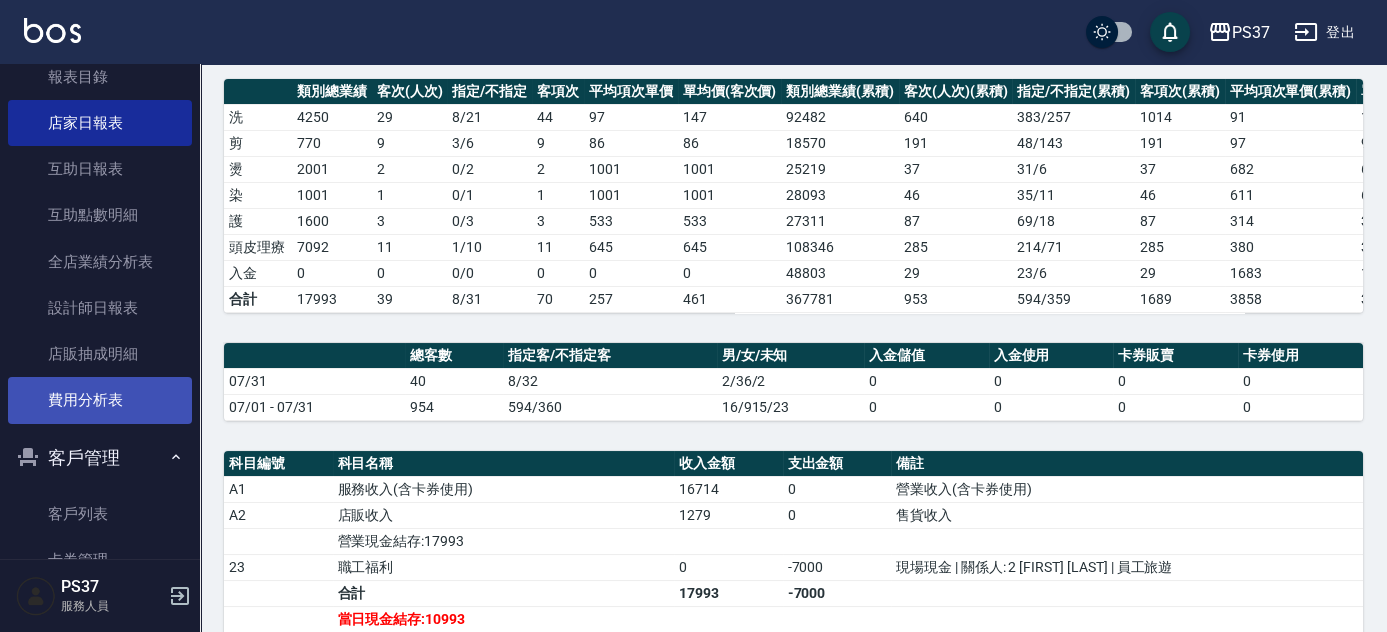 click on "費用分析表" at bounding box center [100, 400] 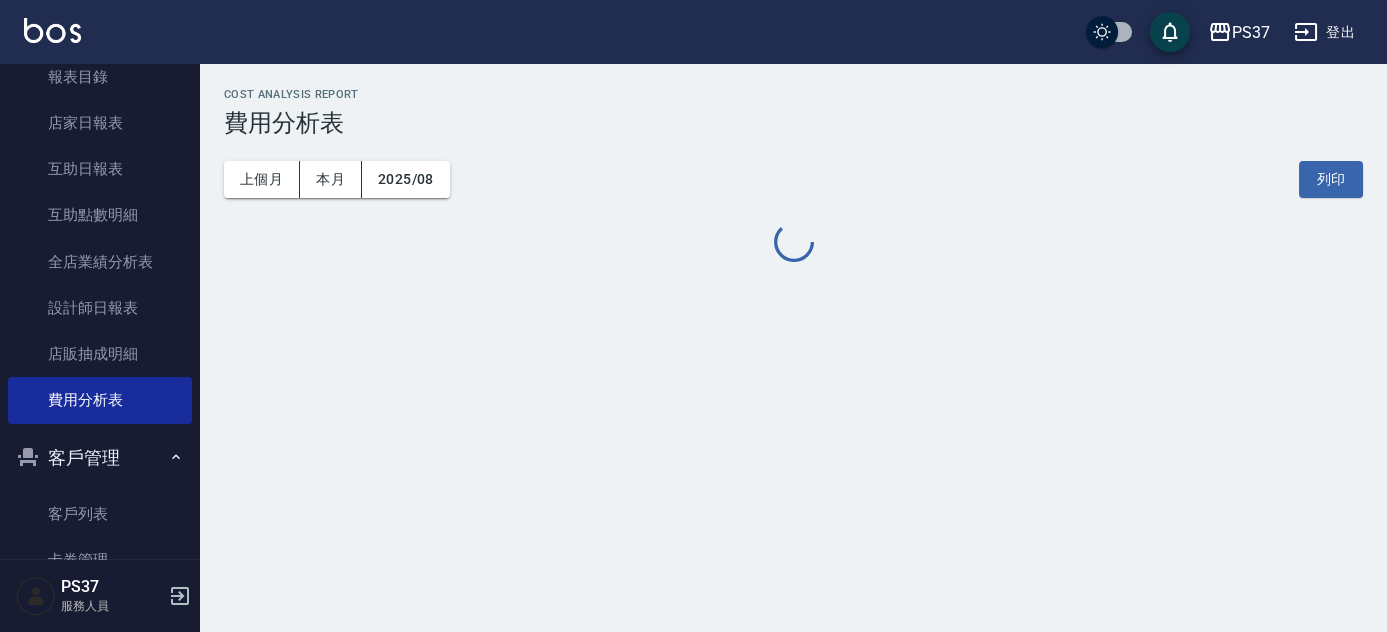 scroll, scrollTop: 0, scrollLeft: 0, axis: both 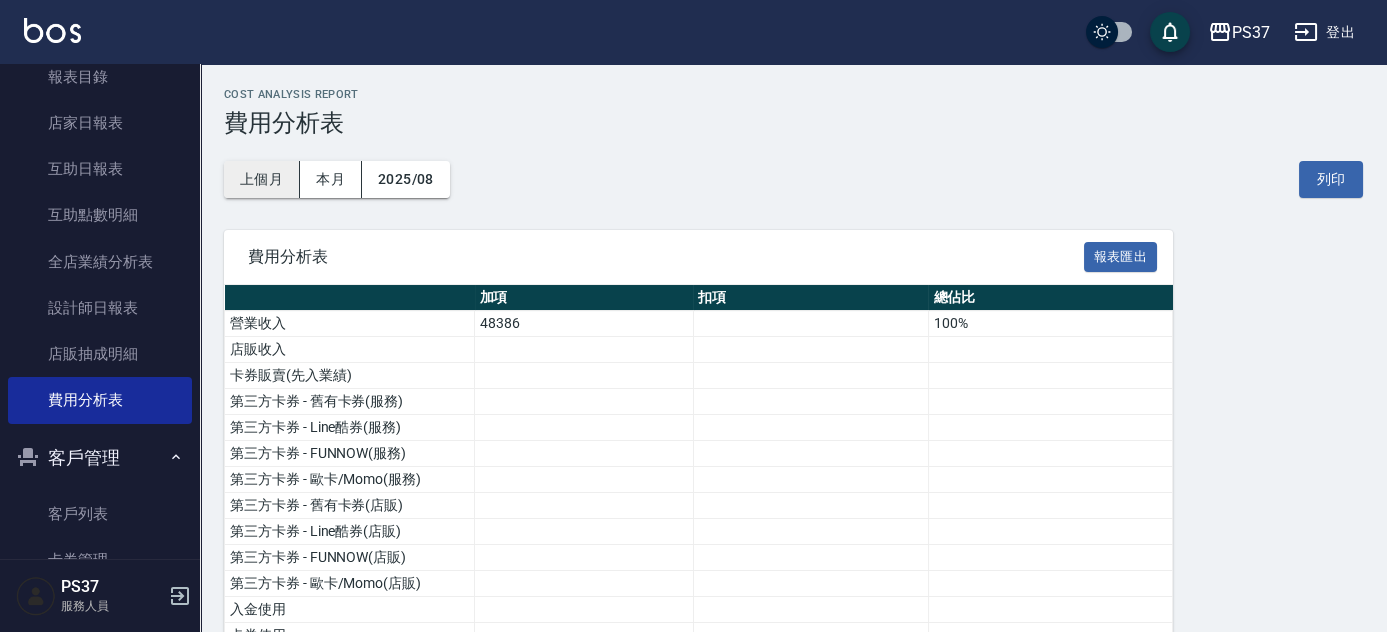 click on "上個月" at bounding box center (262, 179) 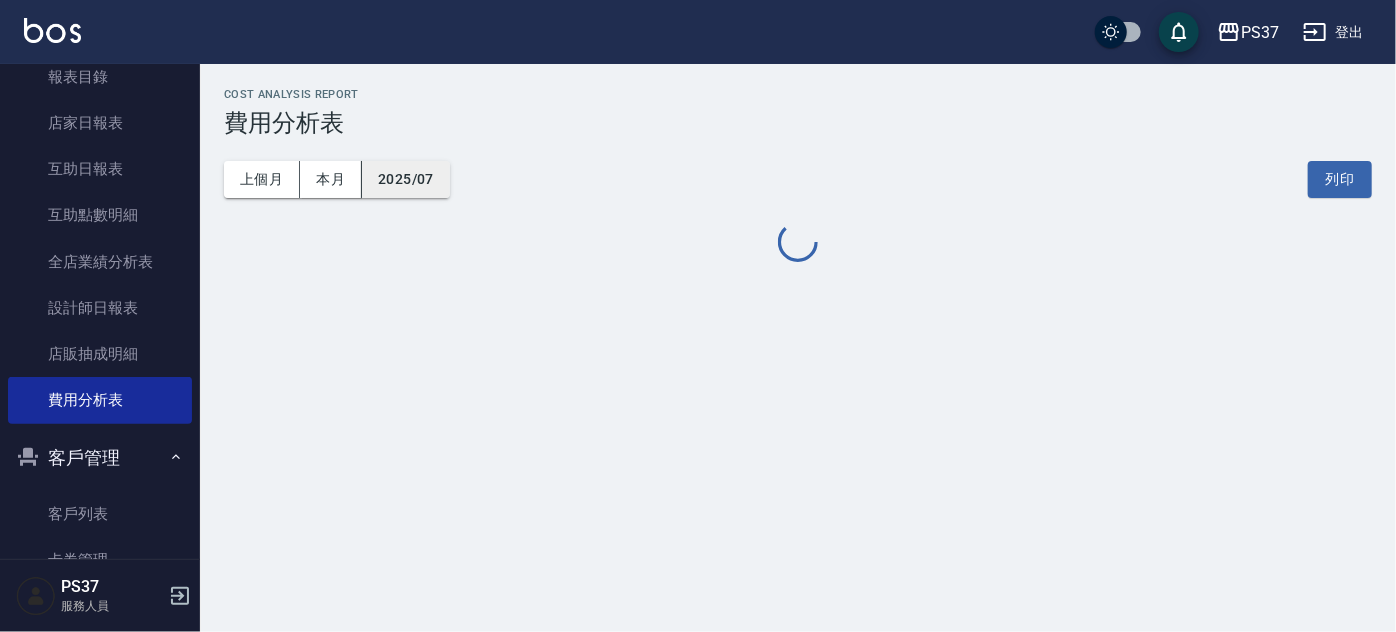 click on "2025/07" at bounding box center [406, 179] 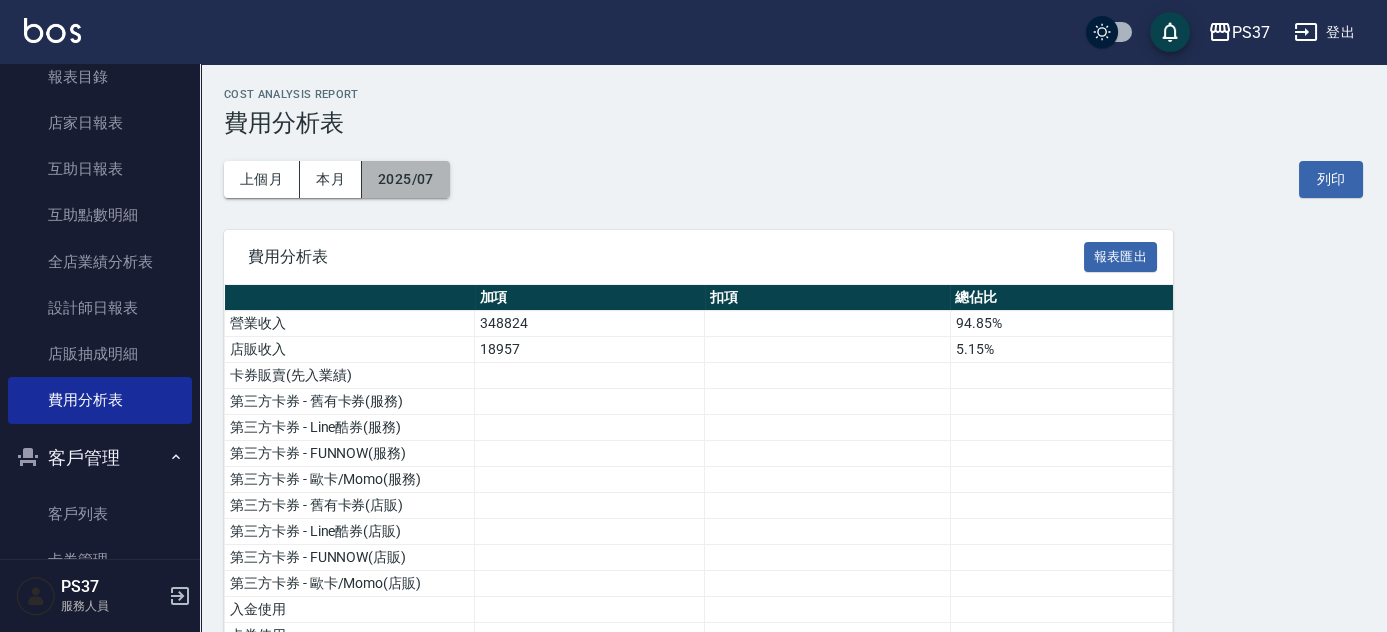 click on "2025/07" at bounding box center [406, 179] 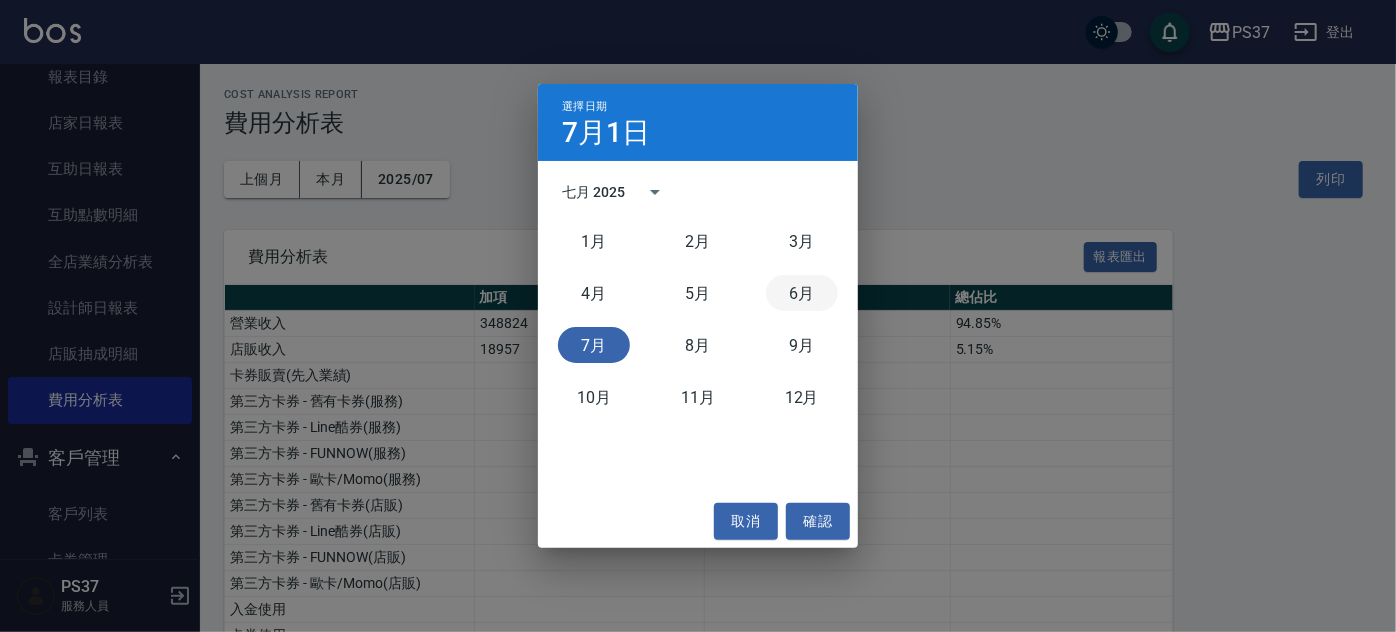 click on "6月" at bounding box center [802, 293] 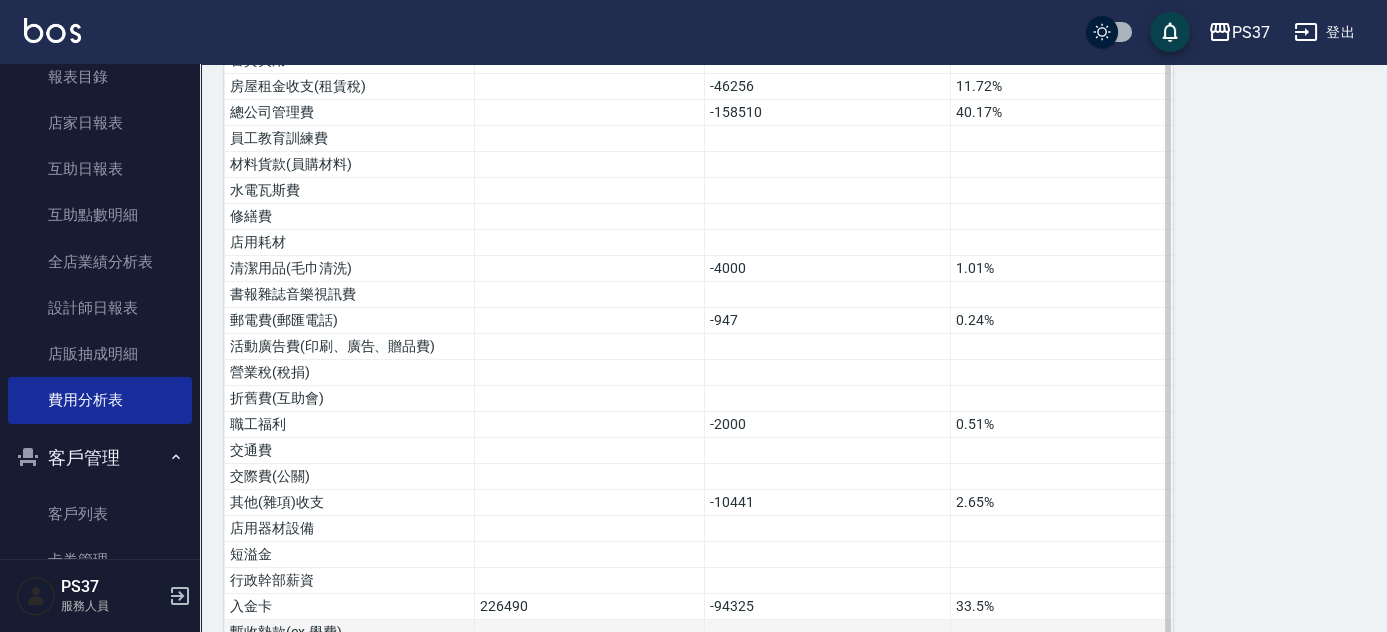scroll, scrollTop: 698, scrollLeft: 0, axis: vertical 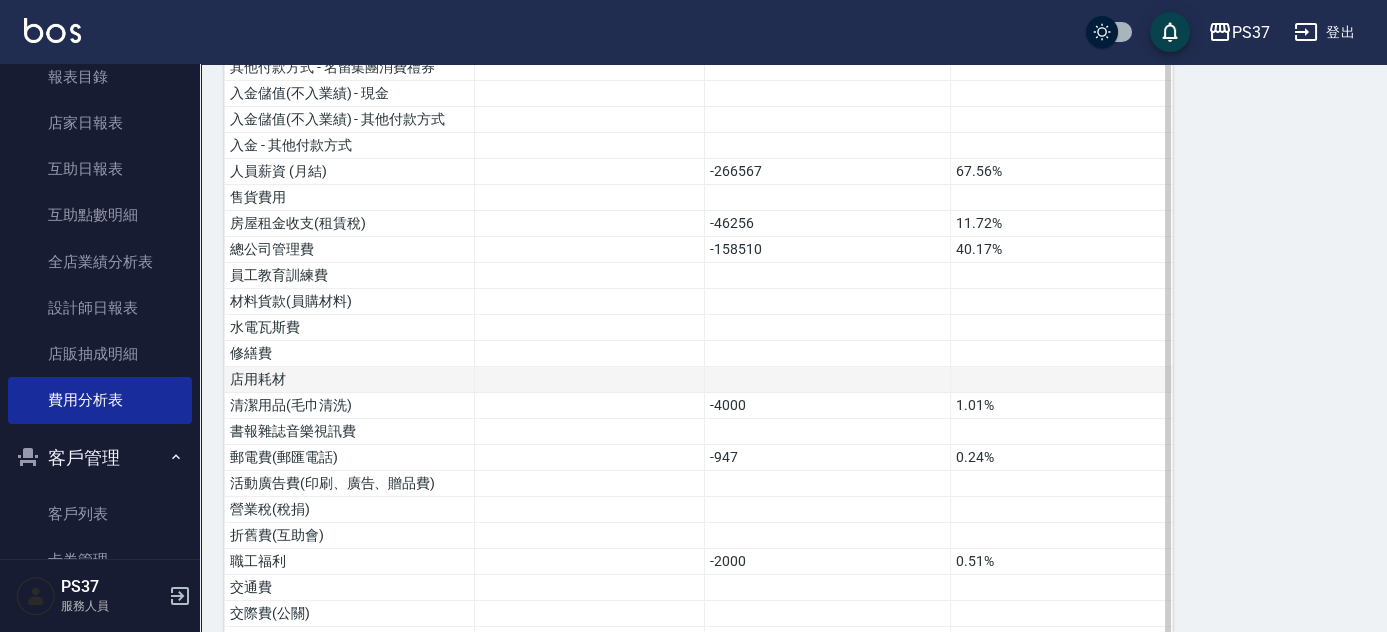 click at bounding box center [828, 380] 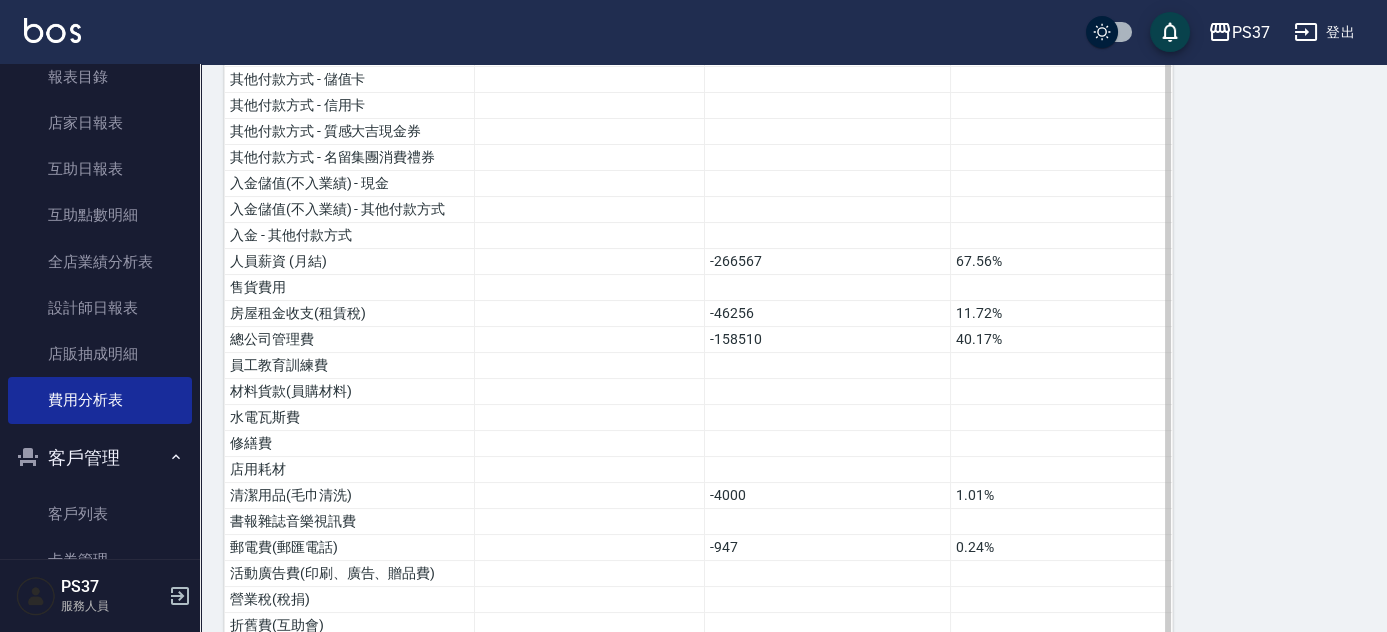 scroll, scrollTop: 0, scrollLeft: 0, axis: both 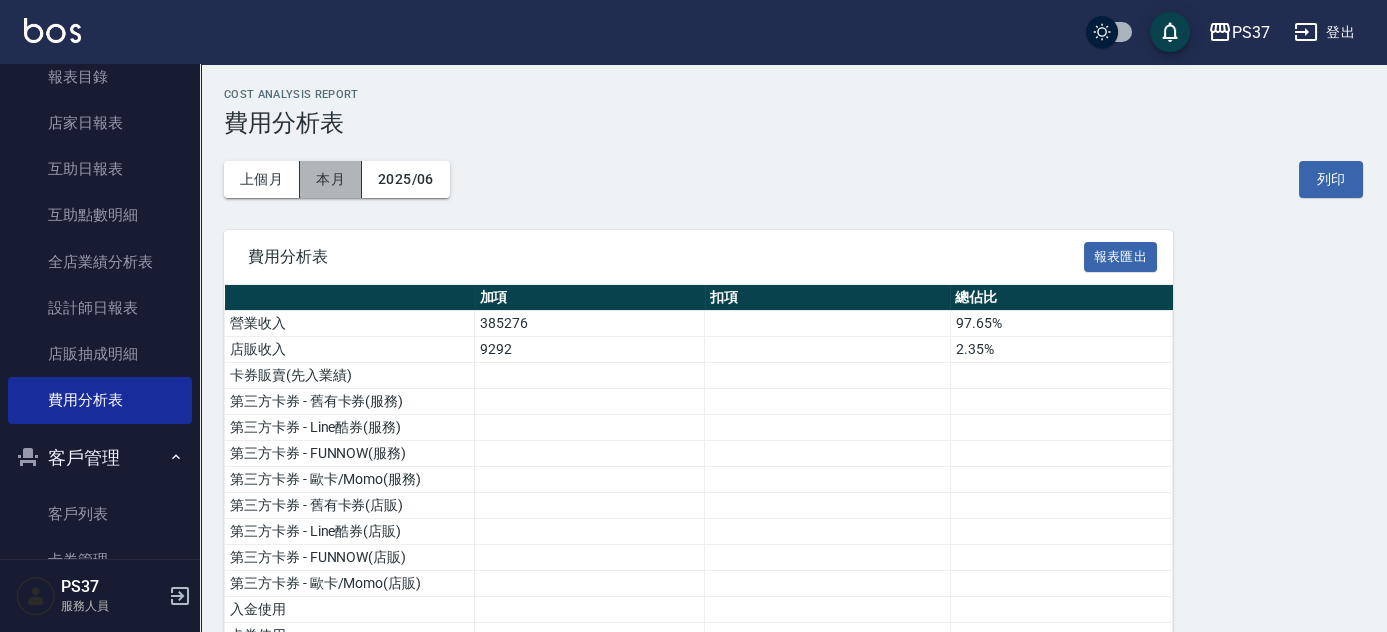 click on "本月" at bounding box center [331, 179] 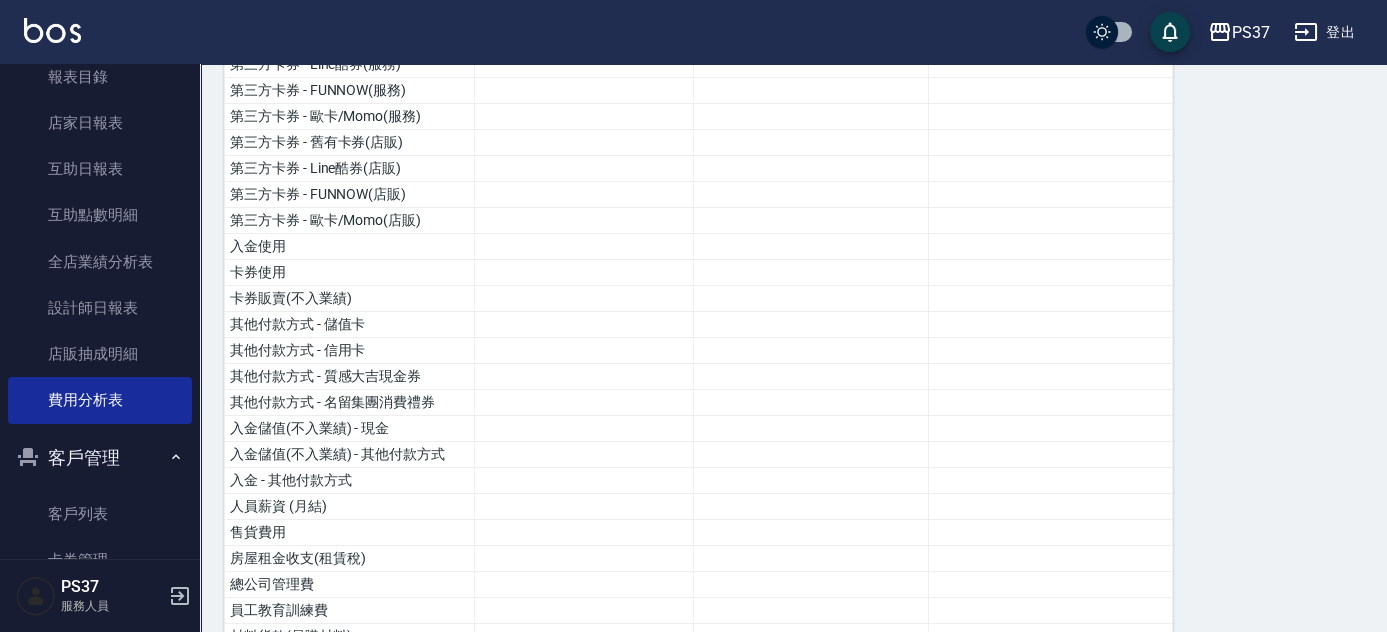 scroll, scrollTop: 90, scrollLeft: 0, axis: vertical 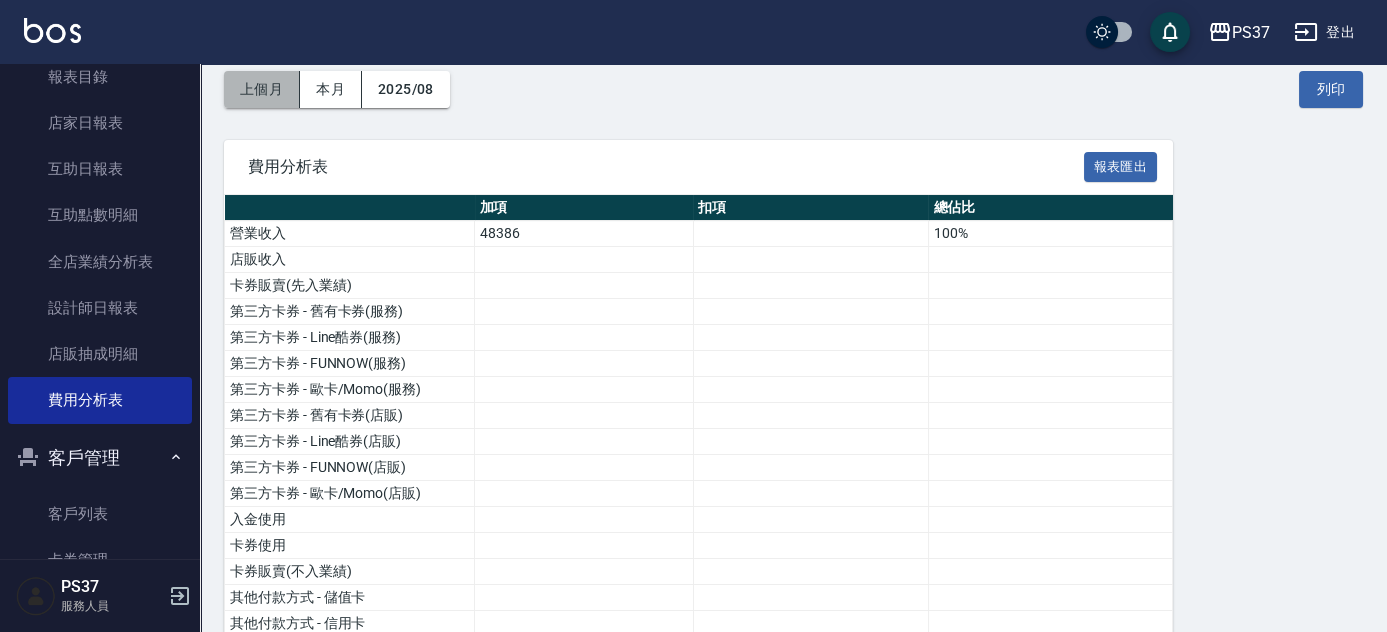 click on "上個月" at bounding box center [262, 89] 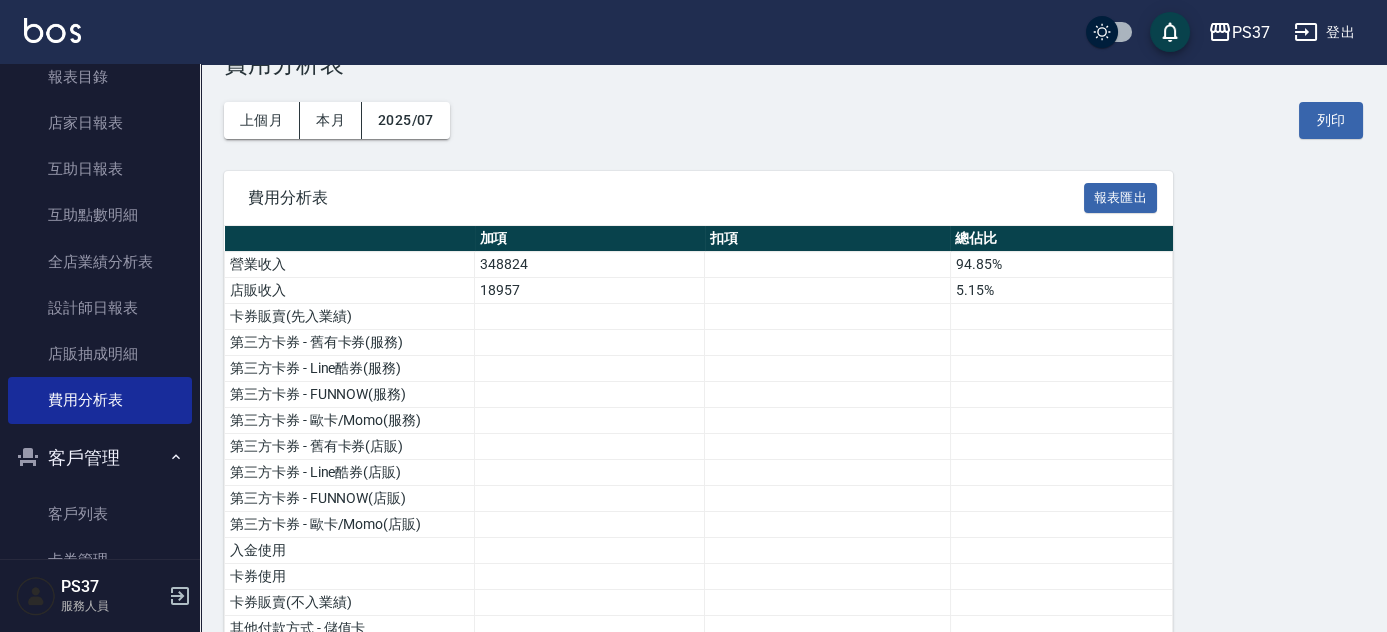 scroll, scrollTop: 0, scrollLeft: 0, axis: both 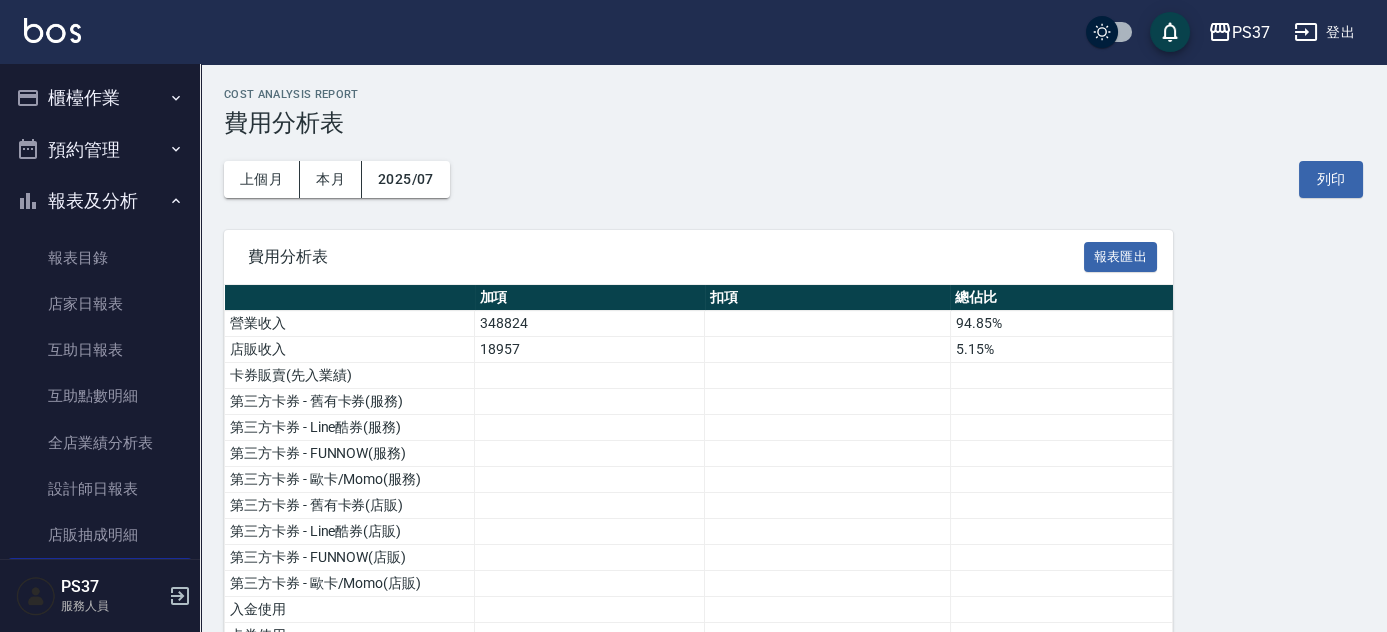 click on "報表及分析" at bounding box center [100, 201] 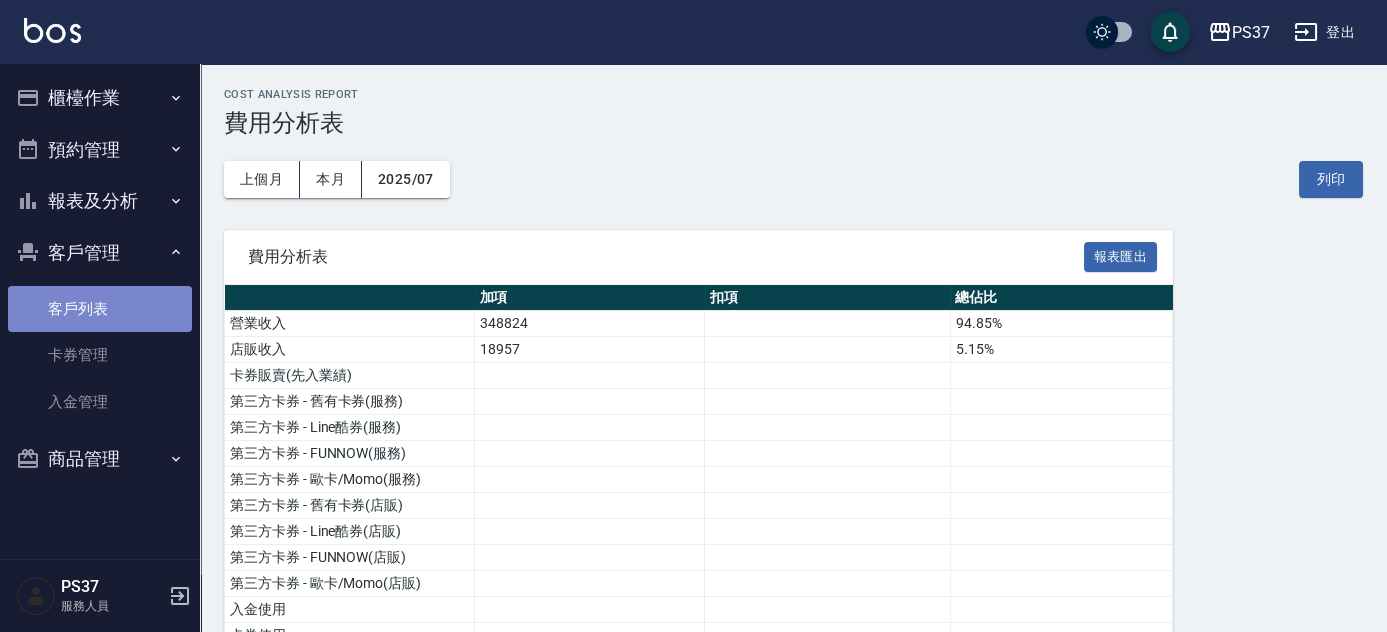 click on "客戶列表" at bounding box center (100, 309) 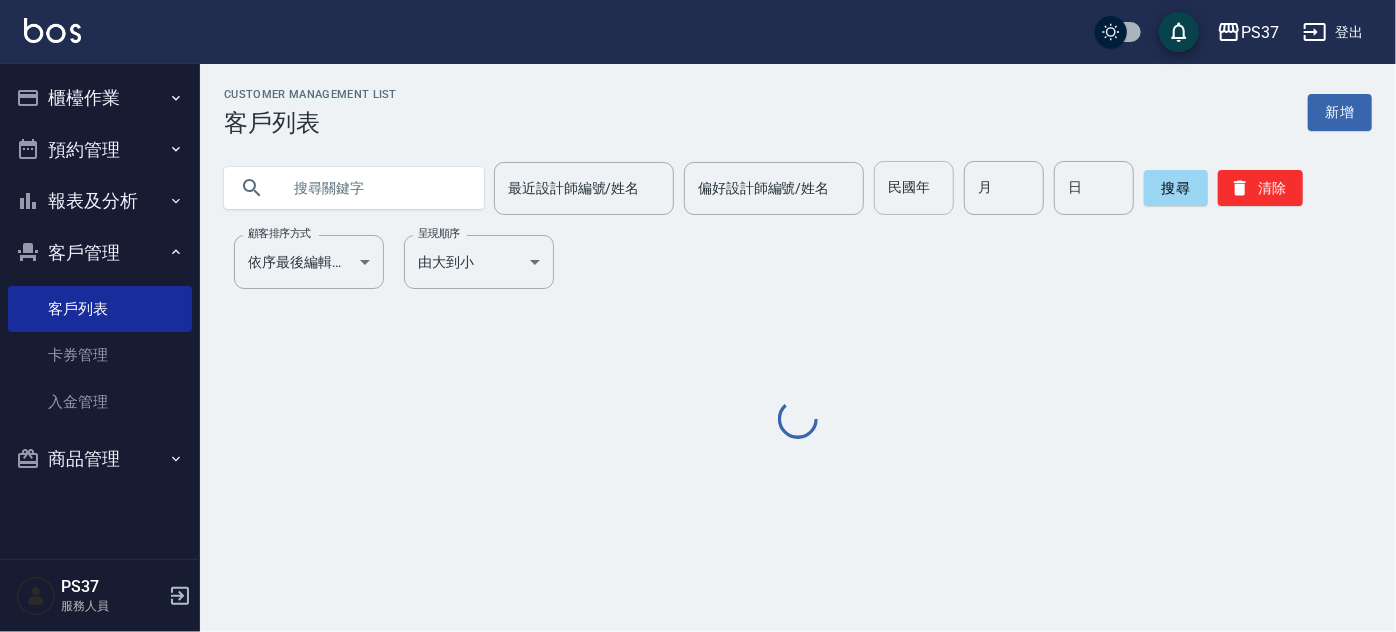 click on "民國年" at bounding box center (914, 188) 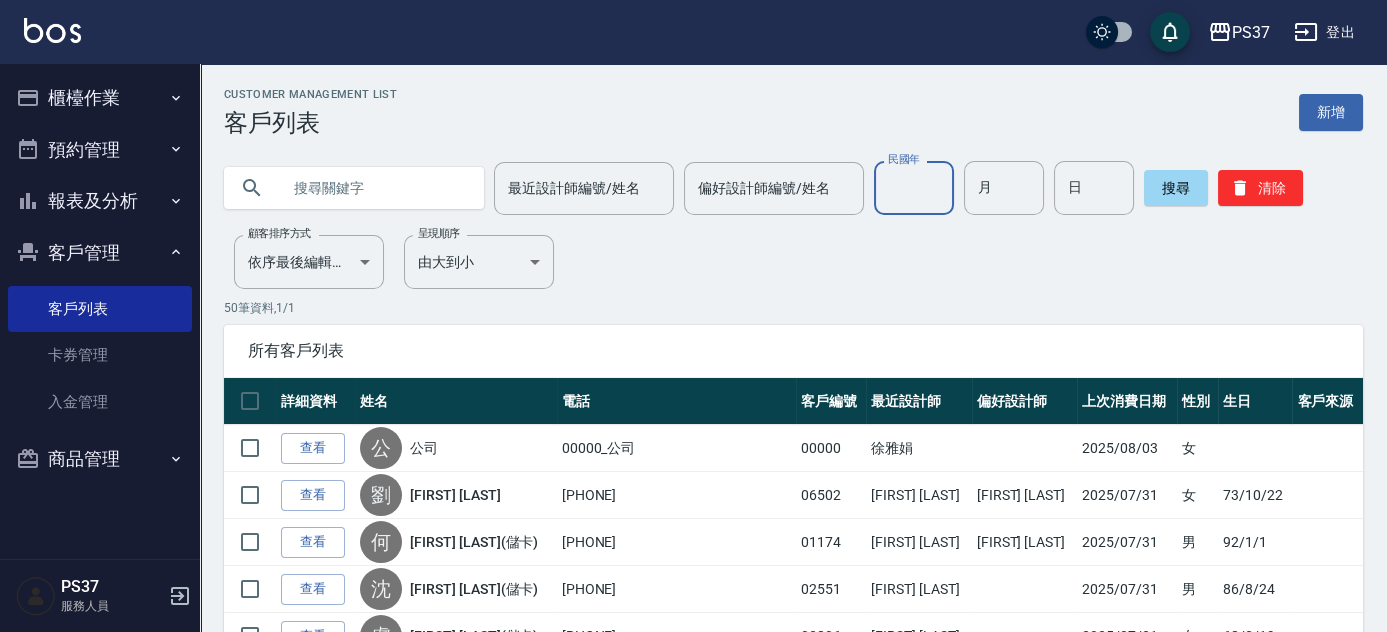 click on "Customer Management List 客戶列表 新增 最近設計師編號/姓名 最近設計師編號/姓名 偏好設計師編號/姓名 偏好設計師編號/姓名 民國年 民國年 月 月 日 日 搜尋 清除 顧客排序方式 依序最後編輯時間 UPDATEDAT 顧客排序方式 呈現順序 由大到小 DESC 呈現順序 50  筆資料,  1 / 1 所有客戶列表 詳細資料 姓名 電話 客戶編號 最近設計師 偏好設計師 上次消費日期 性別 生日 客戶來源 查看 公 公司 [ID]_[COMPANY] [ID] [FIRST] [LAST] [DATE] [GENDER] 查看 [LAST] [LAST] [PHONE] [ID] [DESIGNER] [DESIGNER] [DATE] [GENDER] [BIRTHDATE] 查看 [FIRST] [FIRST] [LAST](儲卡) [PHONE] [ID] [DESIGNER] [DATE] [GENDER] [BIRTHDATE] 查看 [FIRST] [FIRST] [LAST](儲卡) [PHONE] [ID] [DESIGNER] [DATE] [GENDER] [BIRTHDATE] 查看 [FIRST] [LAST] [PHONE] [ID] [DESIGNER] [DESIGNER] [DATE] [GENDER] [BIRTHDATE] 查看 [FIRST] [FIRST](儲卡) [PHONE] [ID] [DESIGNER] [DATE] [GENDER]" at bounding box center [793, 1466] 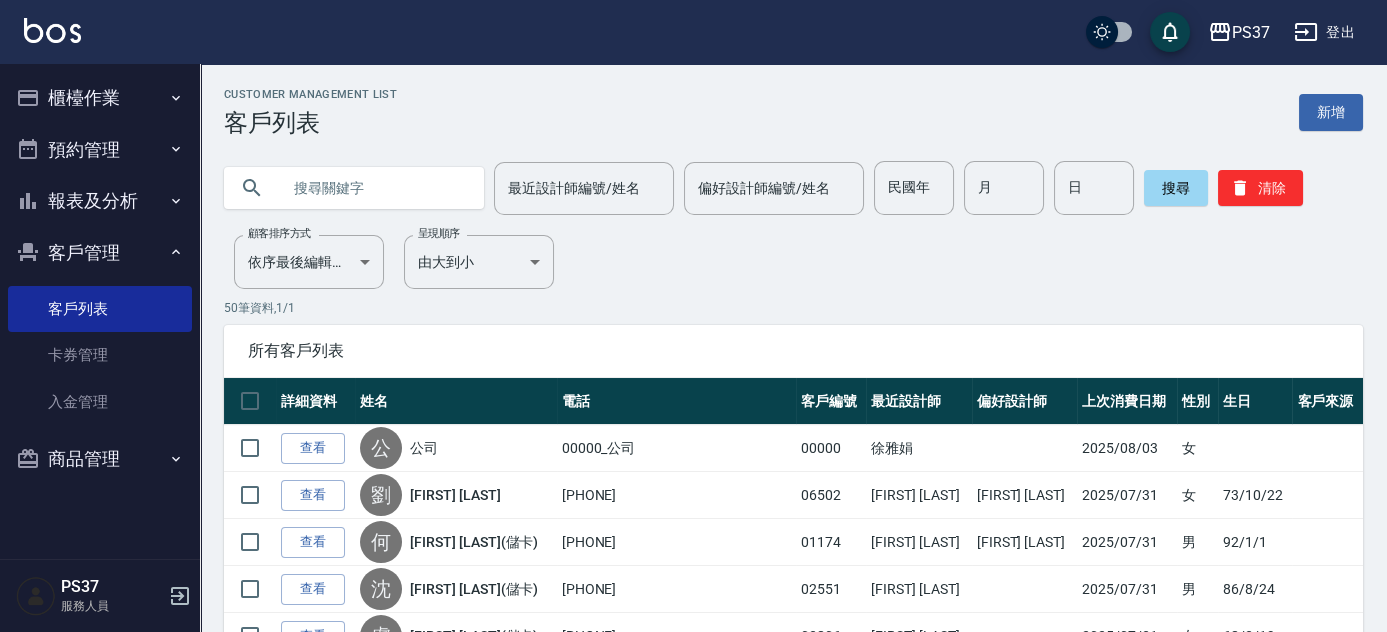 click on "報表及分析" at bounding box center (100, 201) 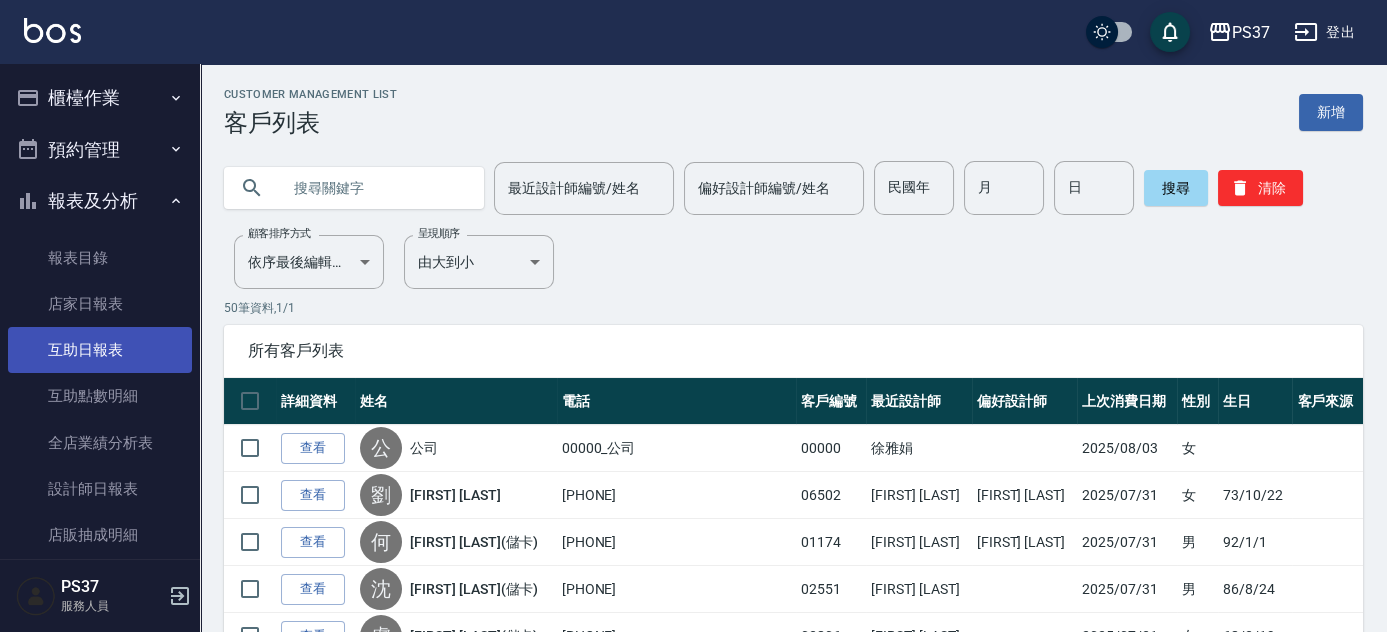 scroll, scrollTop: 272, scrollLeft: 0, axis: vertical 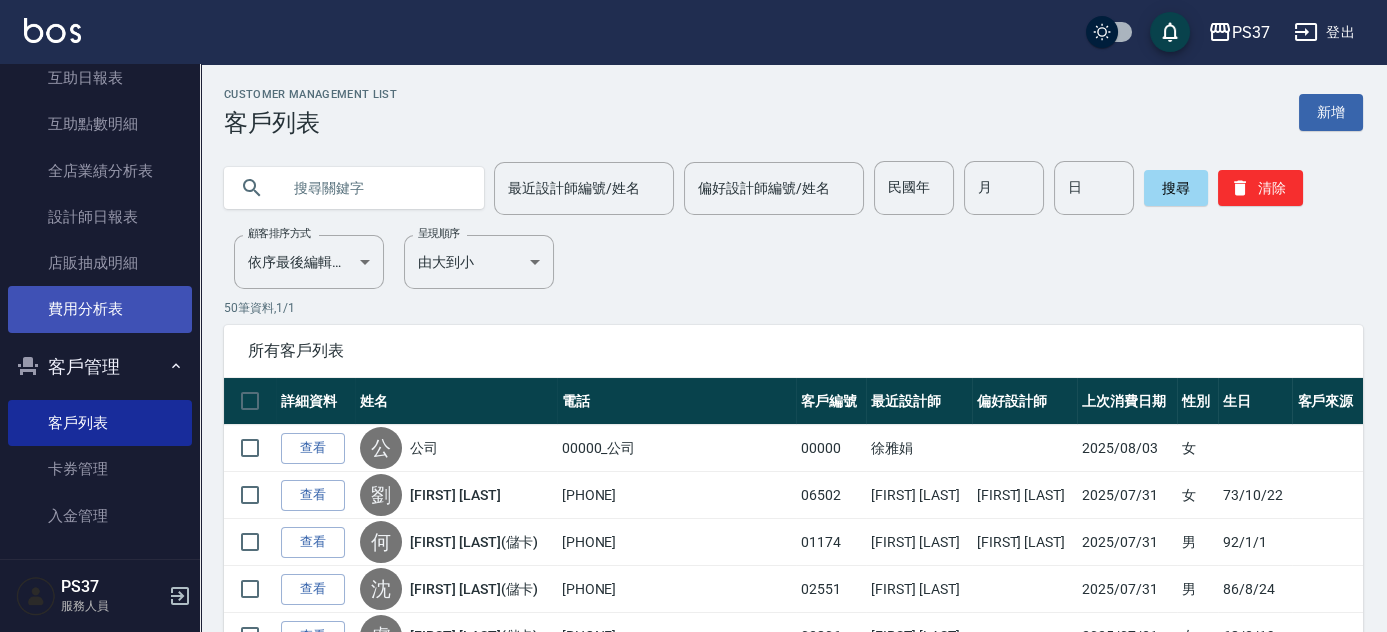 click on "費用分析表" at bounding box center (100, 309) 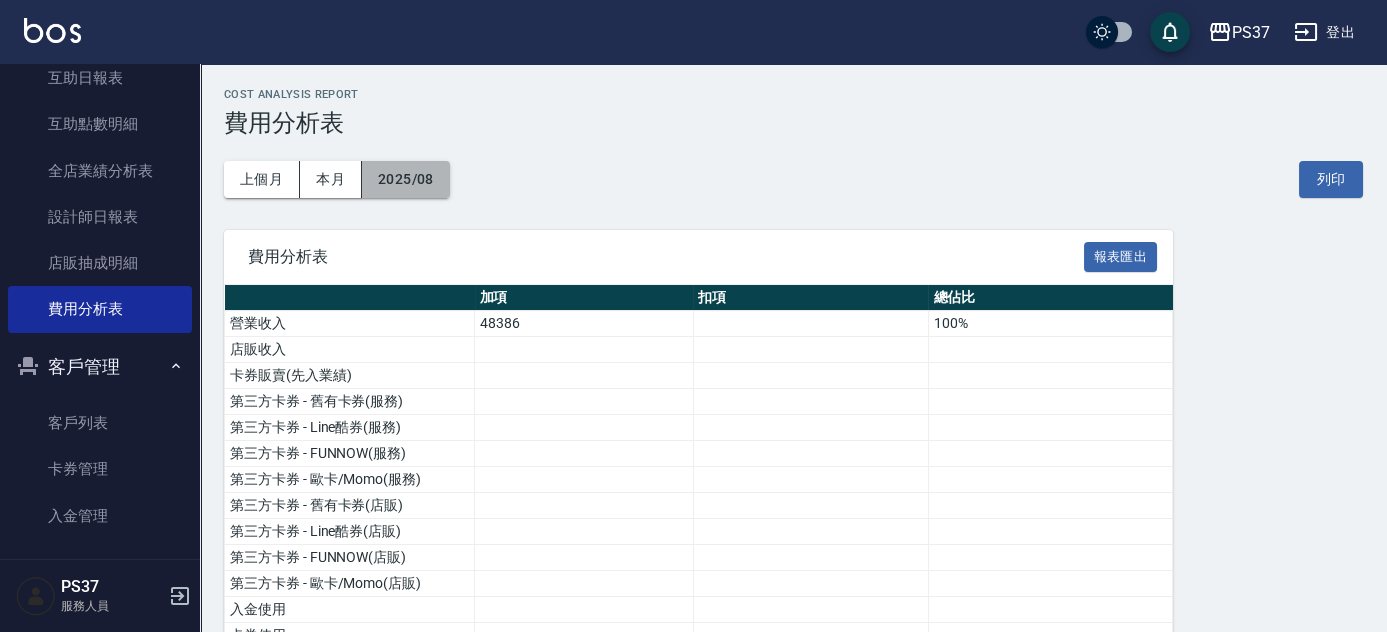 click on "2025/08" at bounding box center [406, 179] 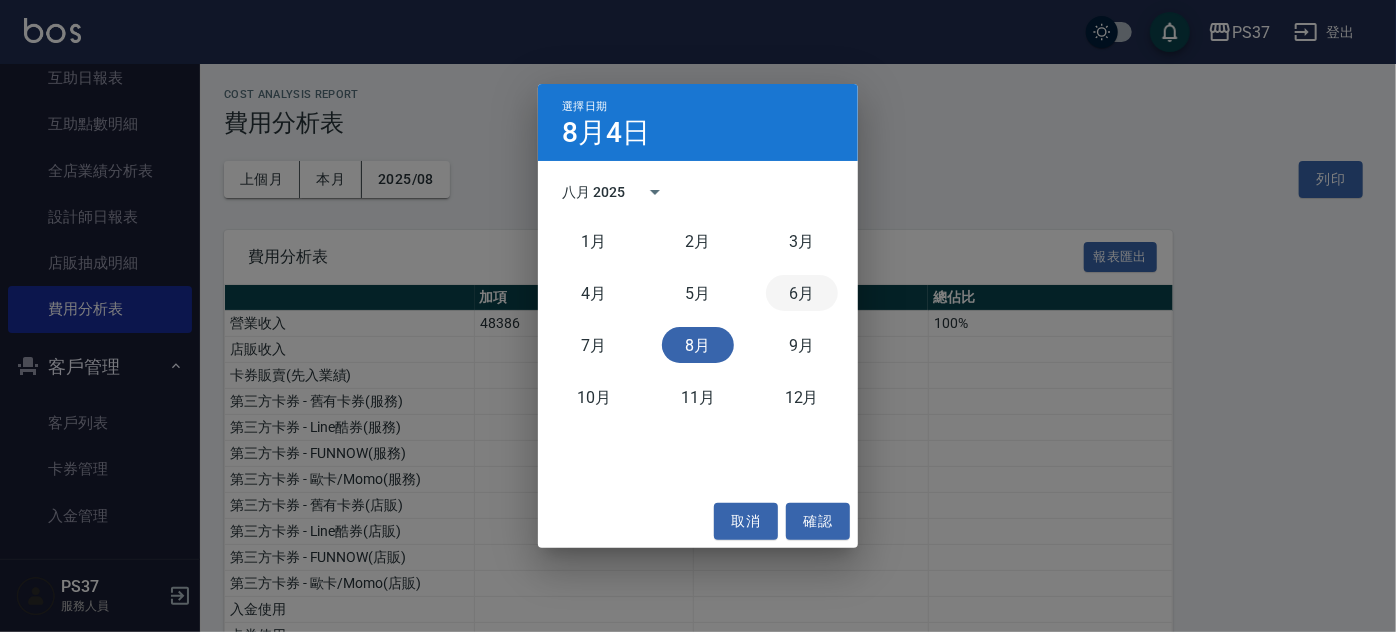 click on "6月" at bounding box center (802, 293) 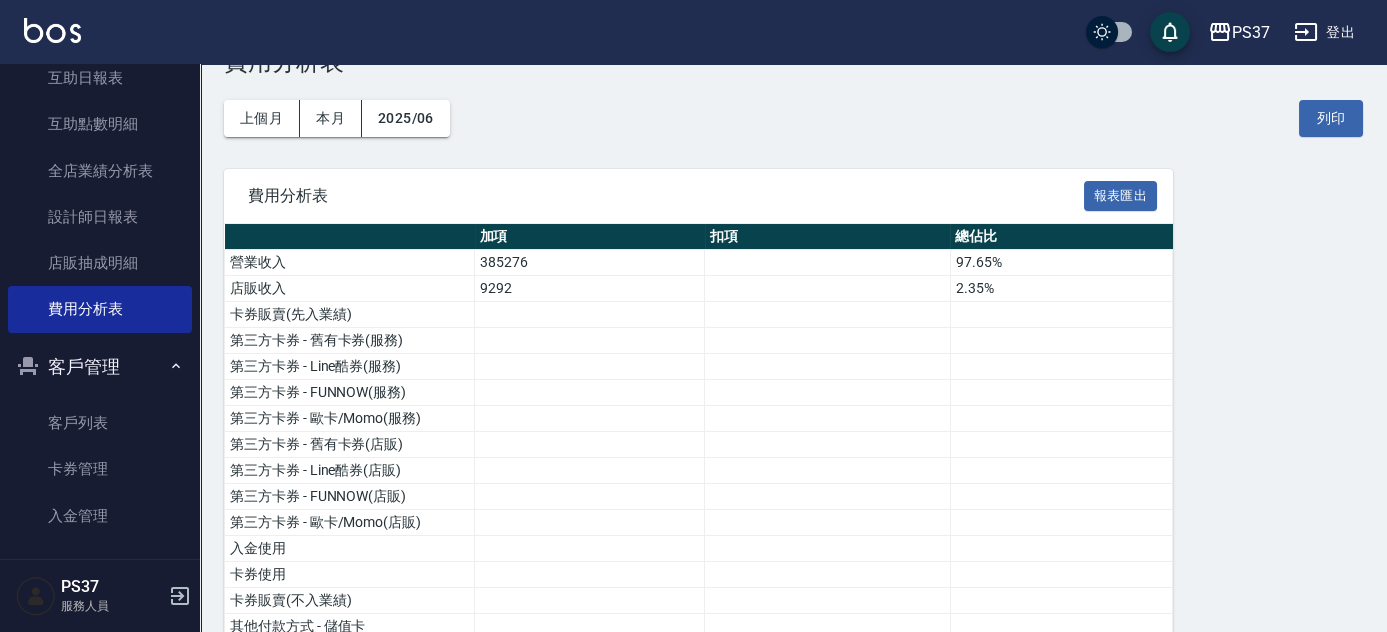 scroll, scrollTop: 0, scrollLeft: 0, axis: both 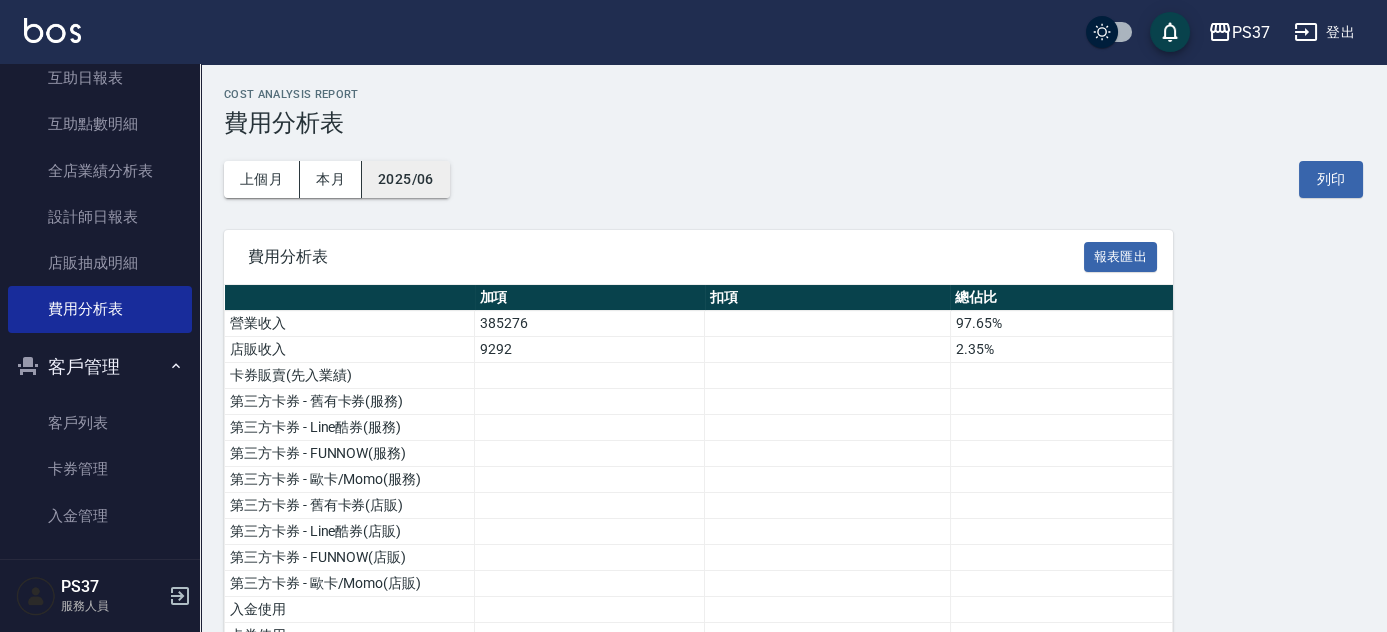 click on "2025/06" at bounding box center [406, 179] 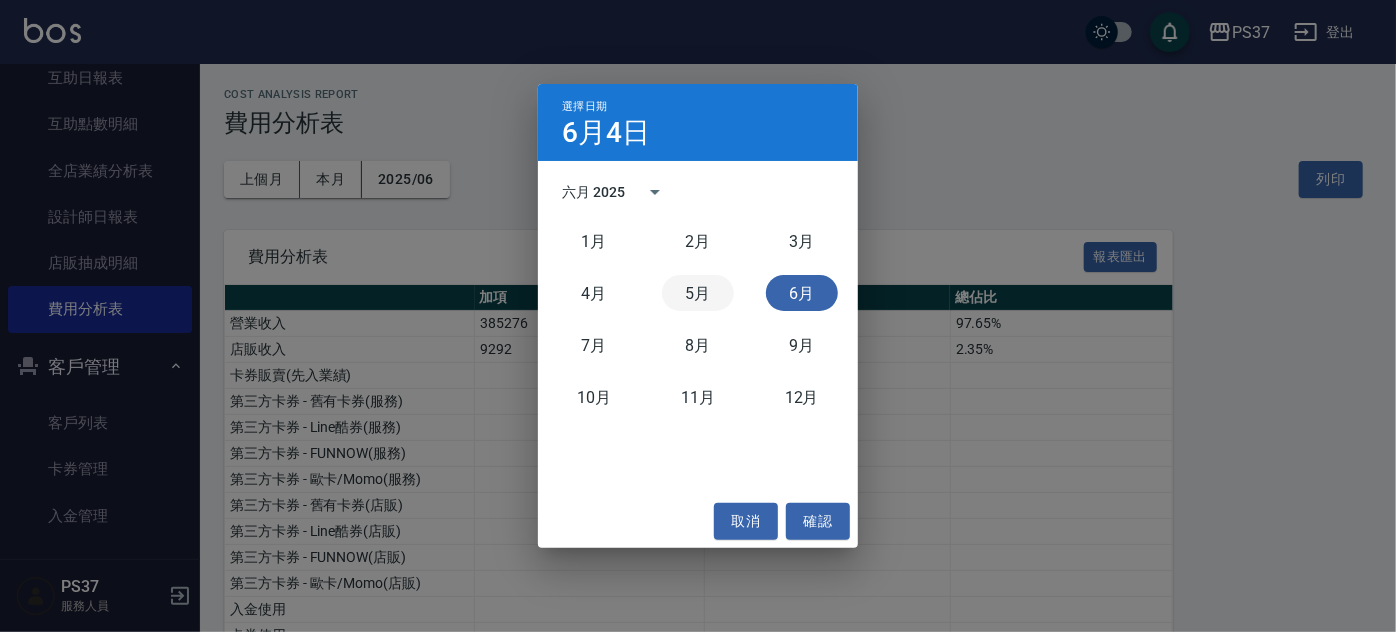 click on "5月" at bounding box center [698, 293] 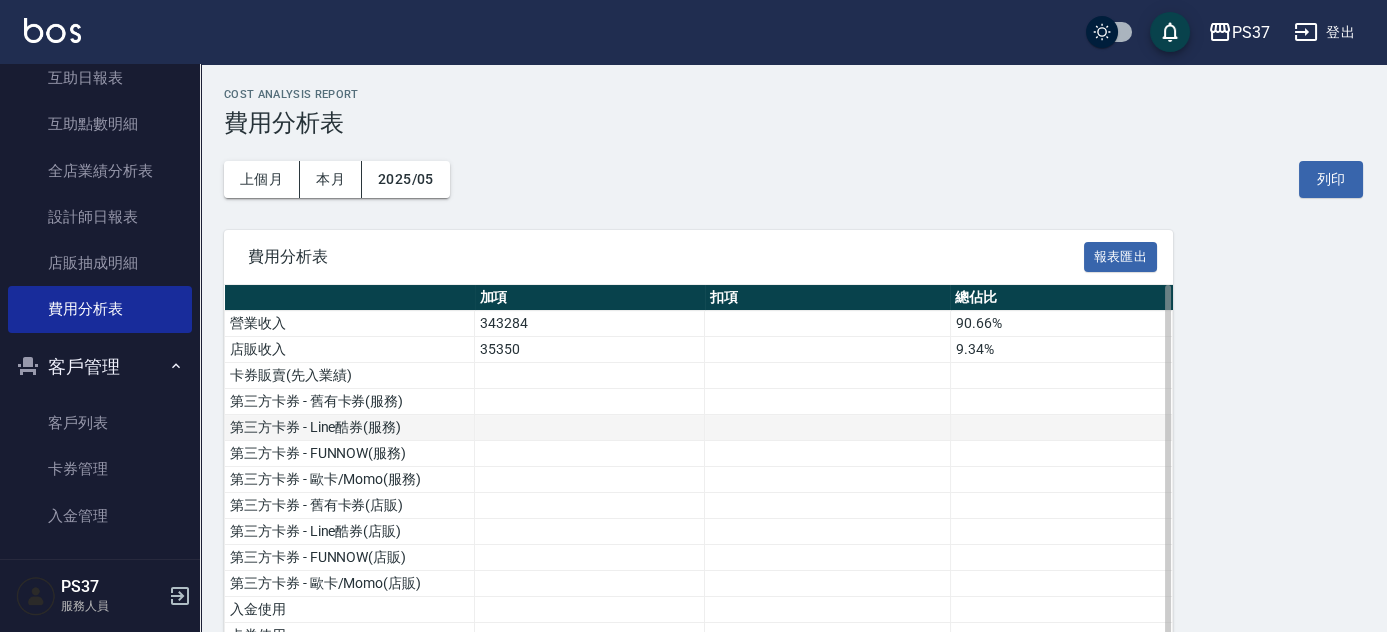 scroll, scrollTop: 454, scrollLeft: 0, axis: vertical 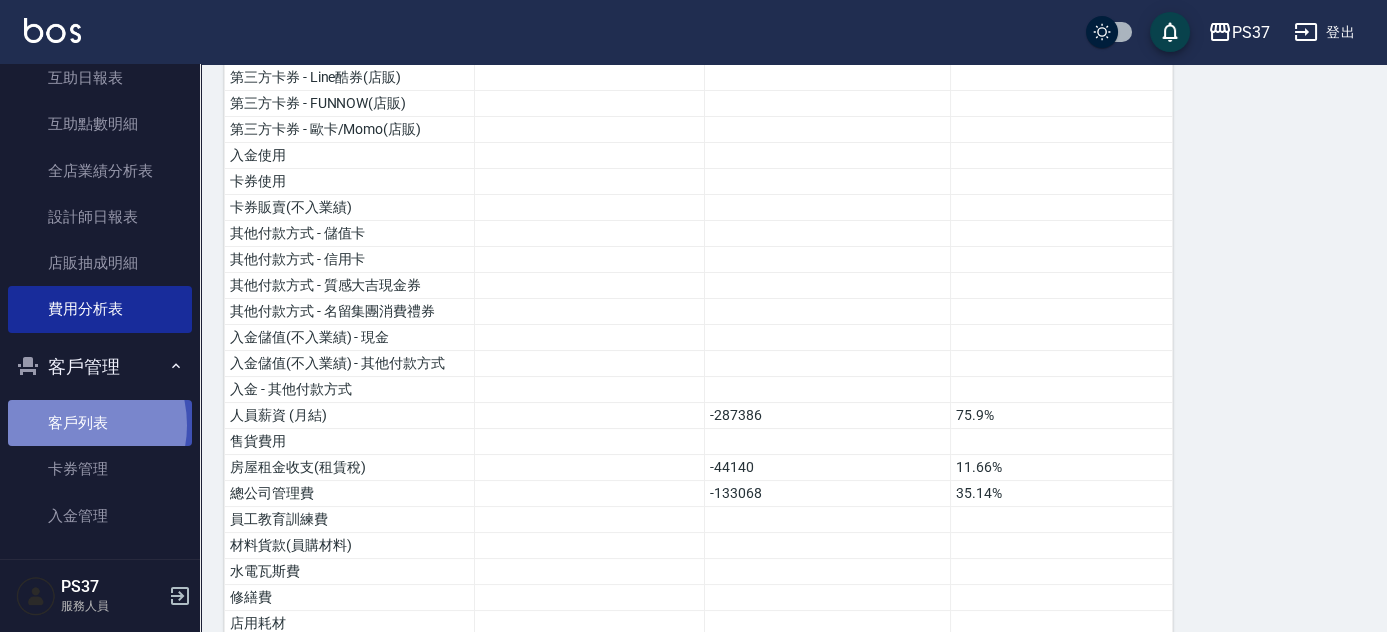 click on "客戶列表" at bounding box center (100, 423) 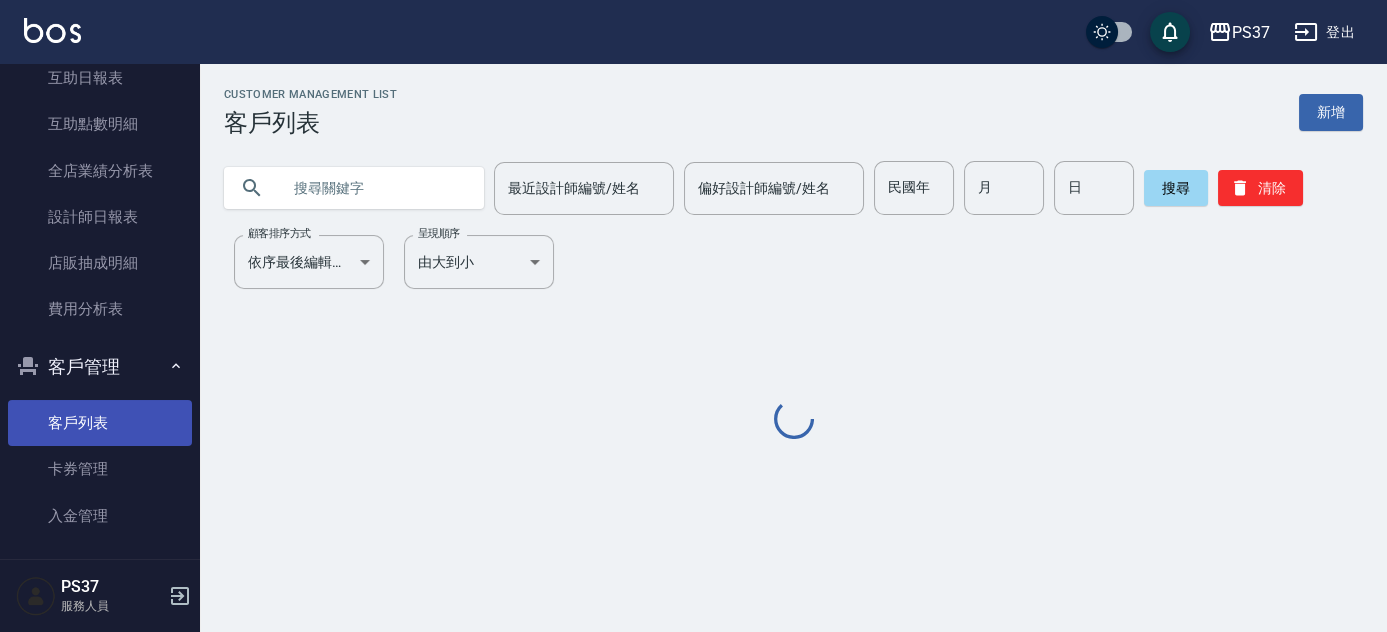 scroll, scrollTop: 0, scrollLeft: 0, axis: both 